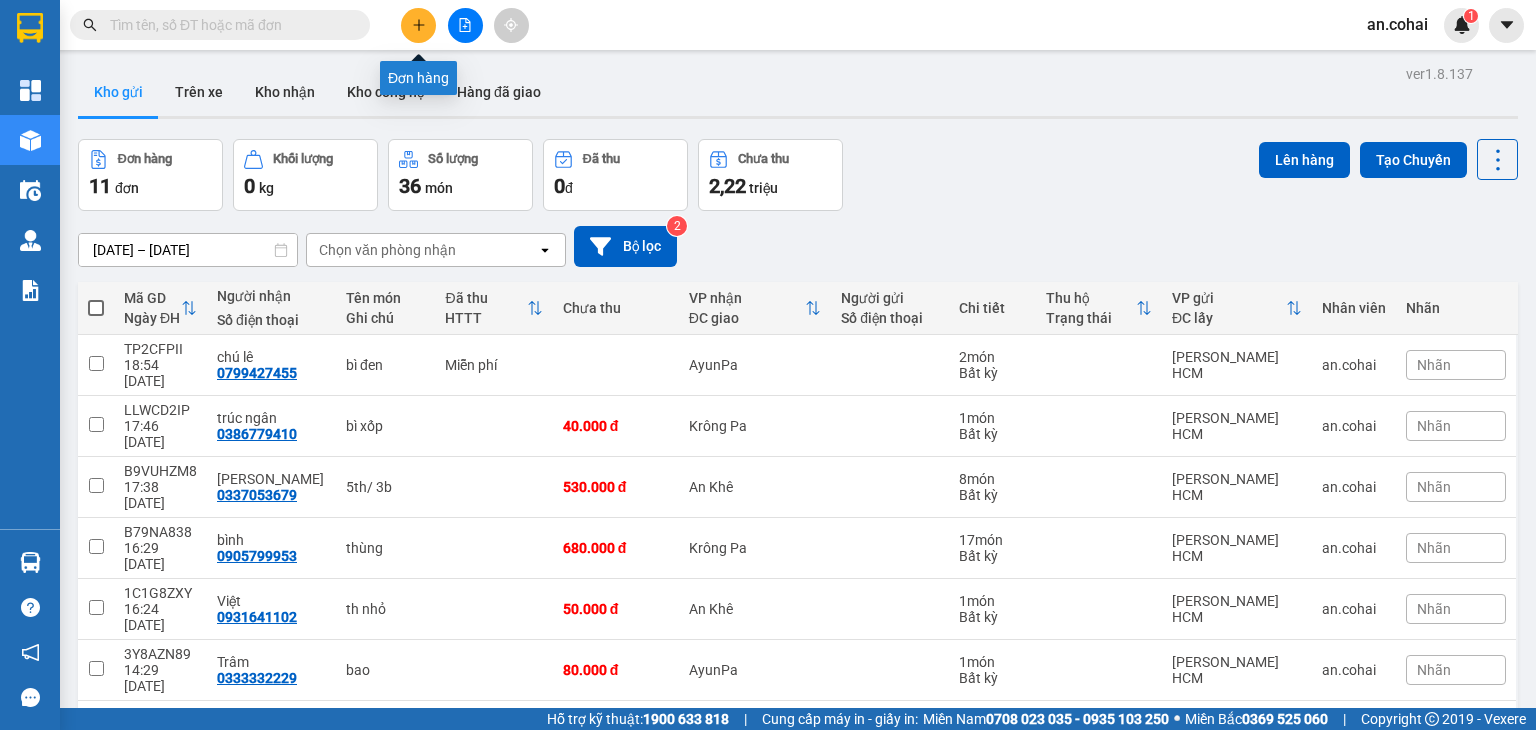 scroll, scrollTop: 0, scrollLeft: 0, axis: both 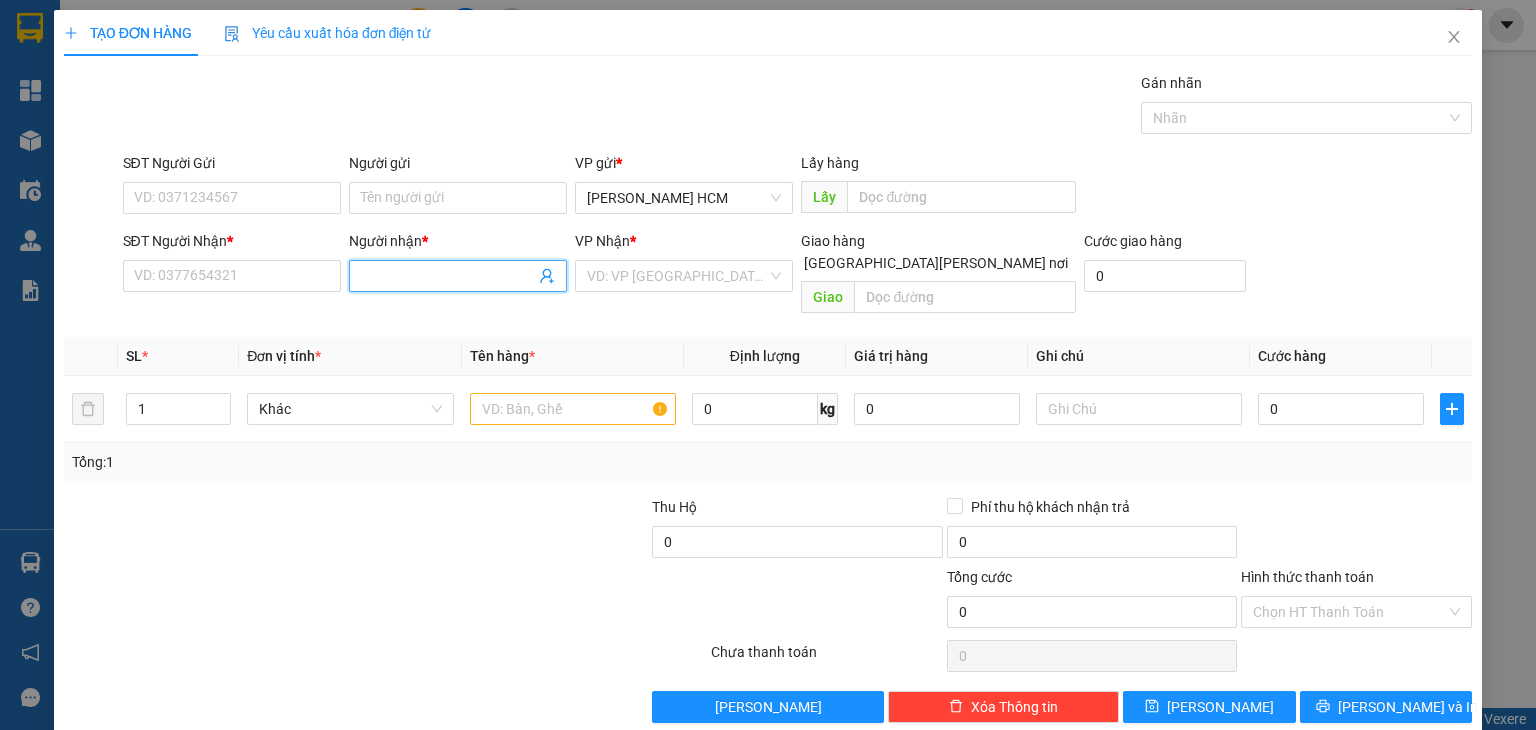 click on "Người nhận  *" at bounding box center [448, 276] 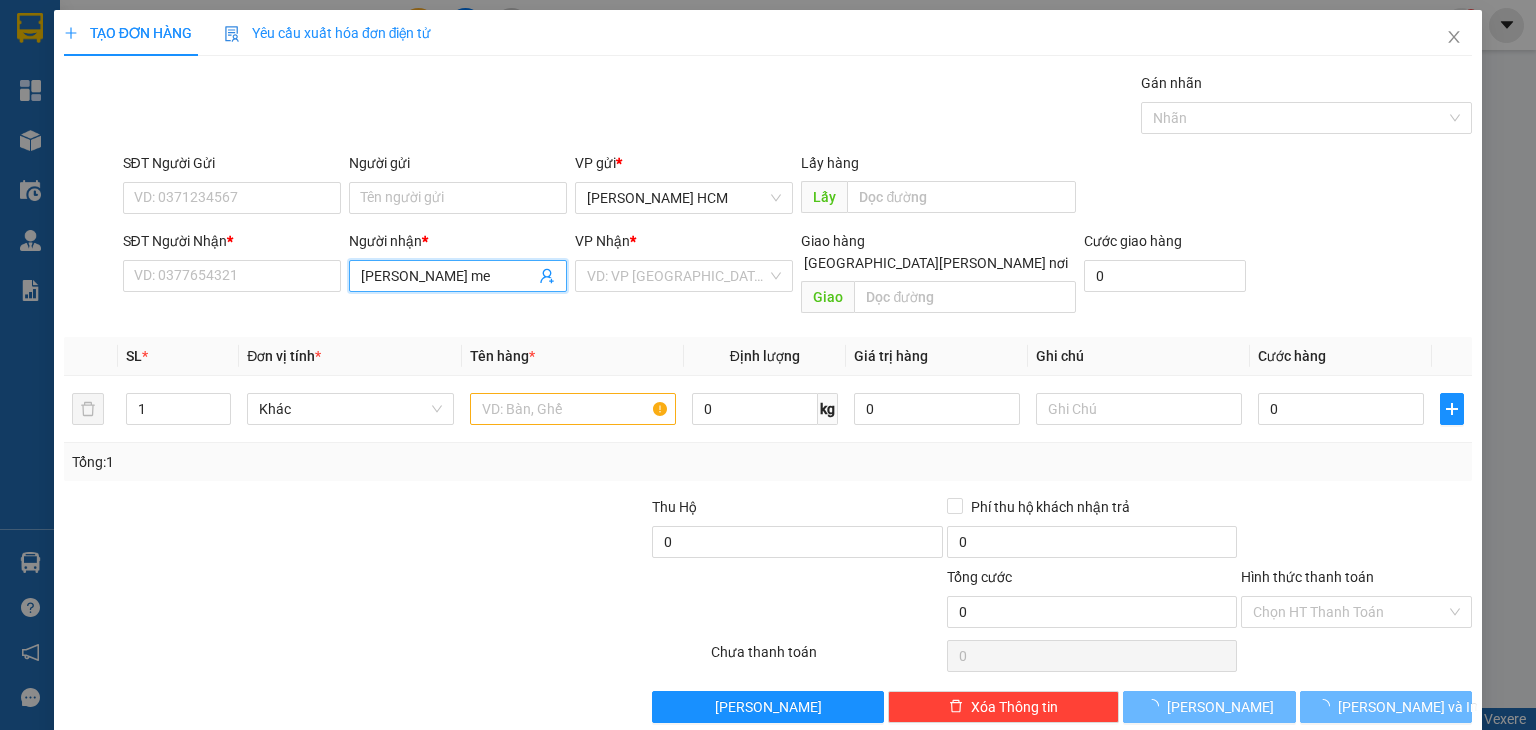 type on "[PERSON_NAME]" 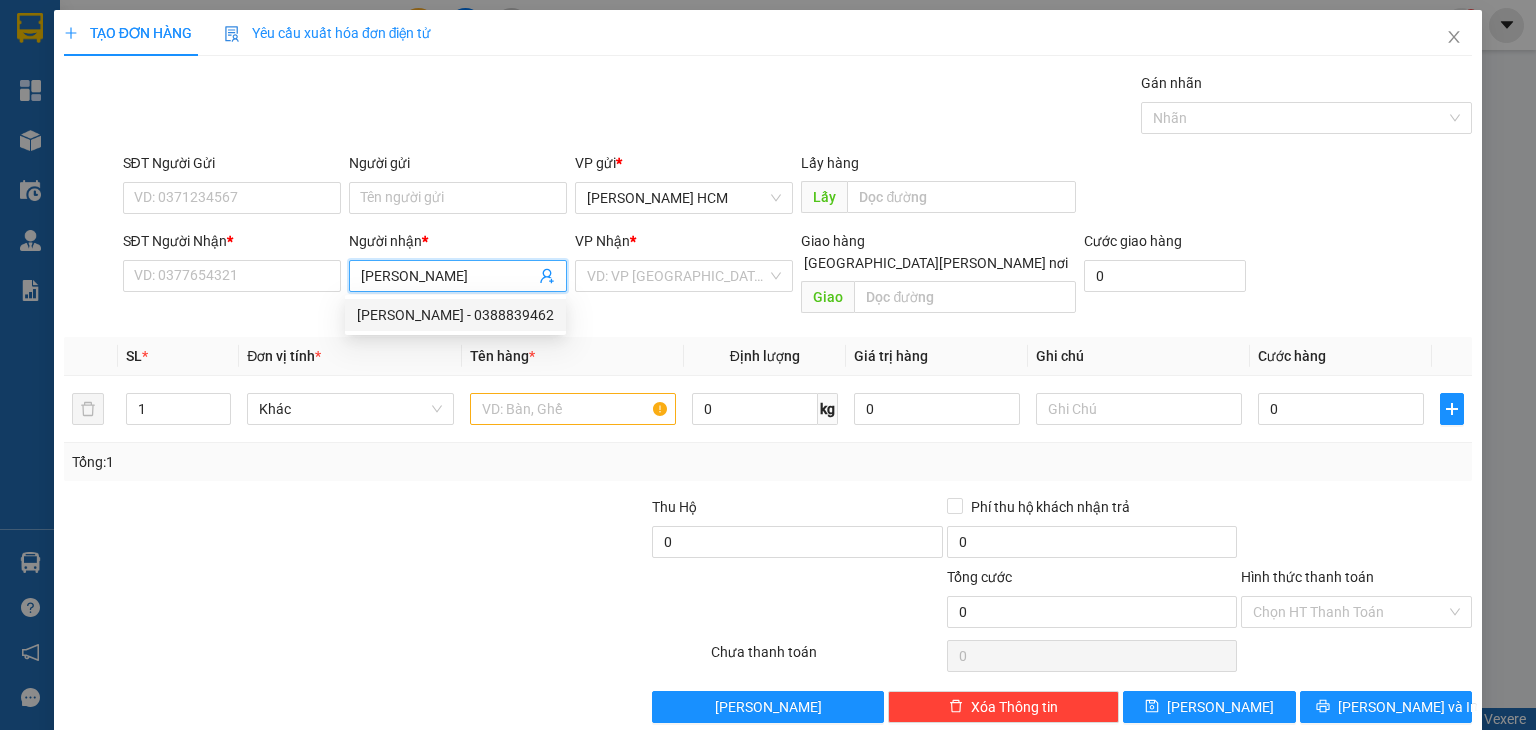 click on "[PERSON_NAME] - 0388839462" at bounding box center [455, 315] 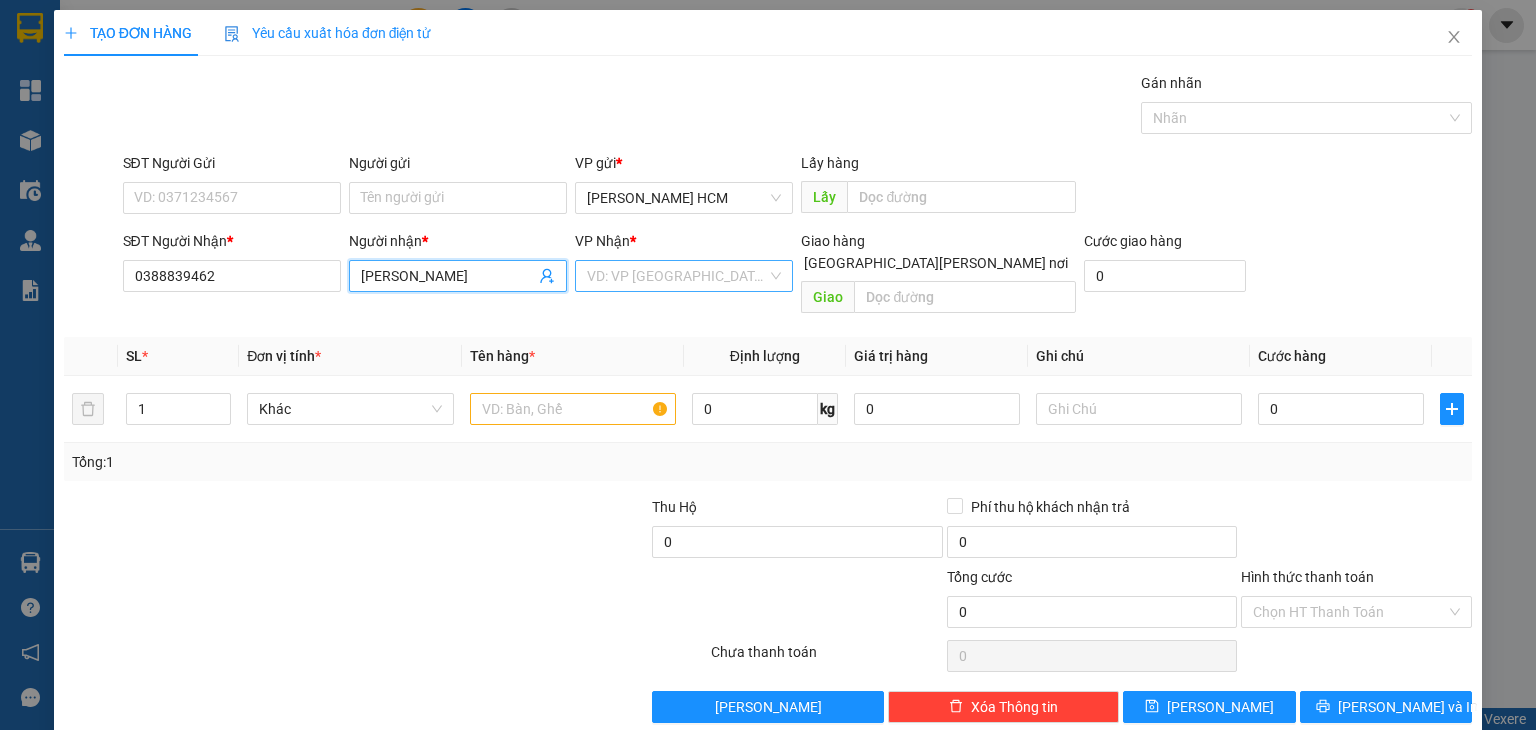 type on "[PERSON_NAME]" 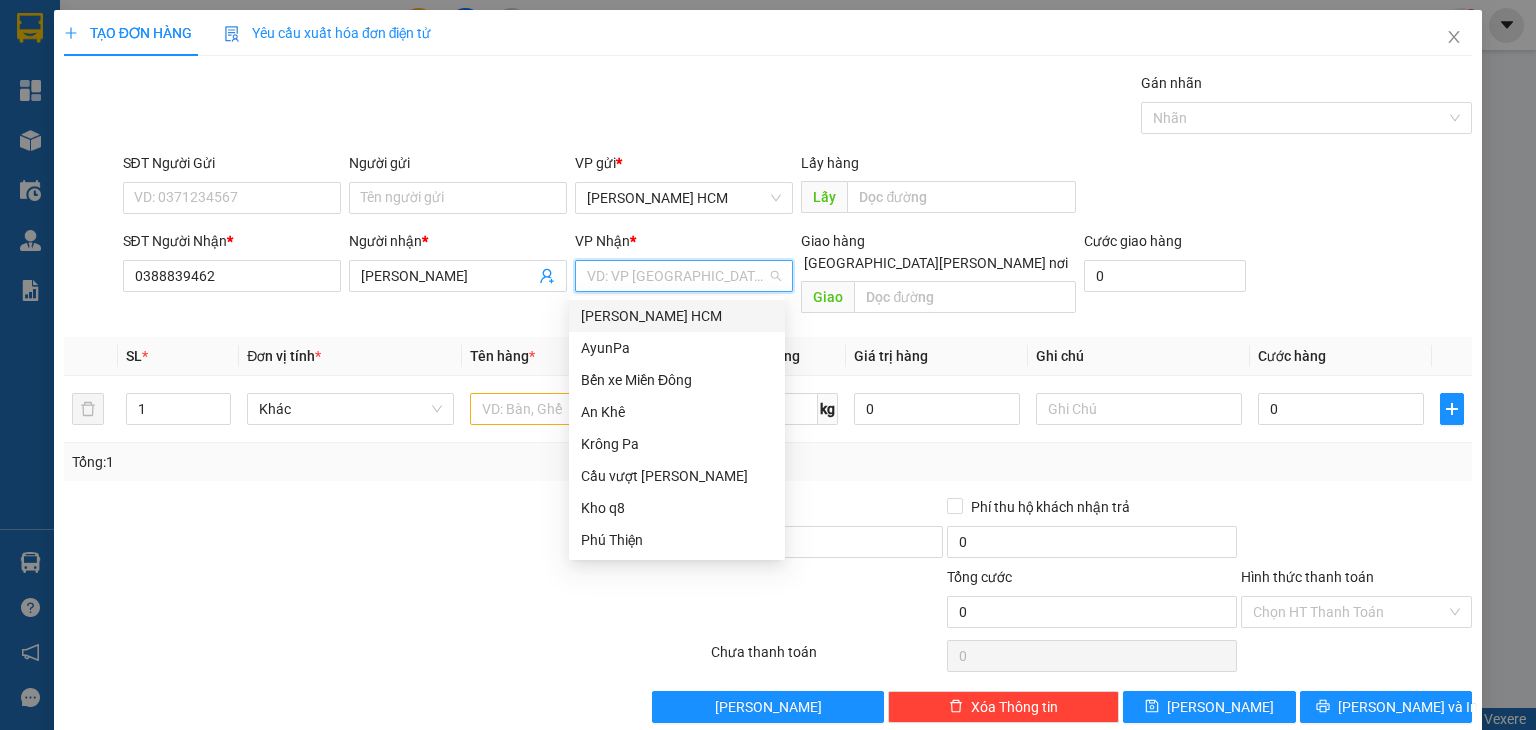 click at bounding box center (677, 276) 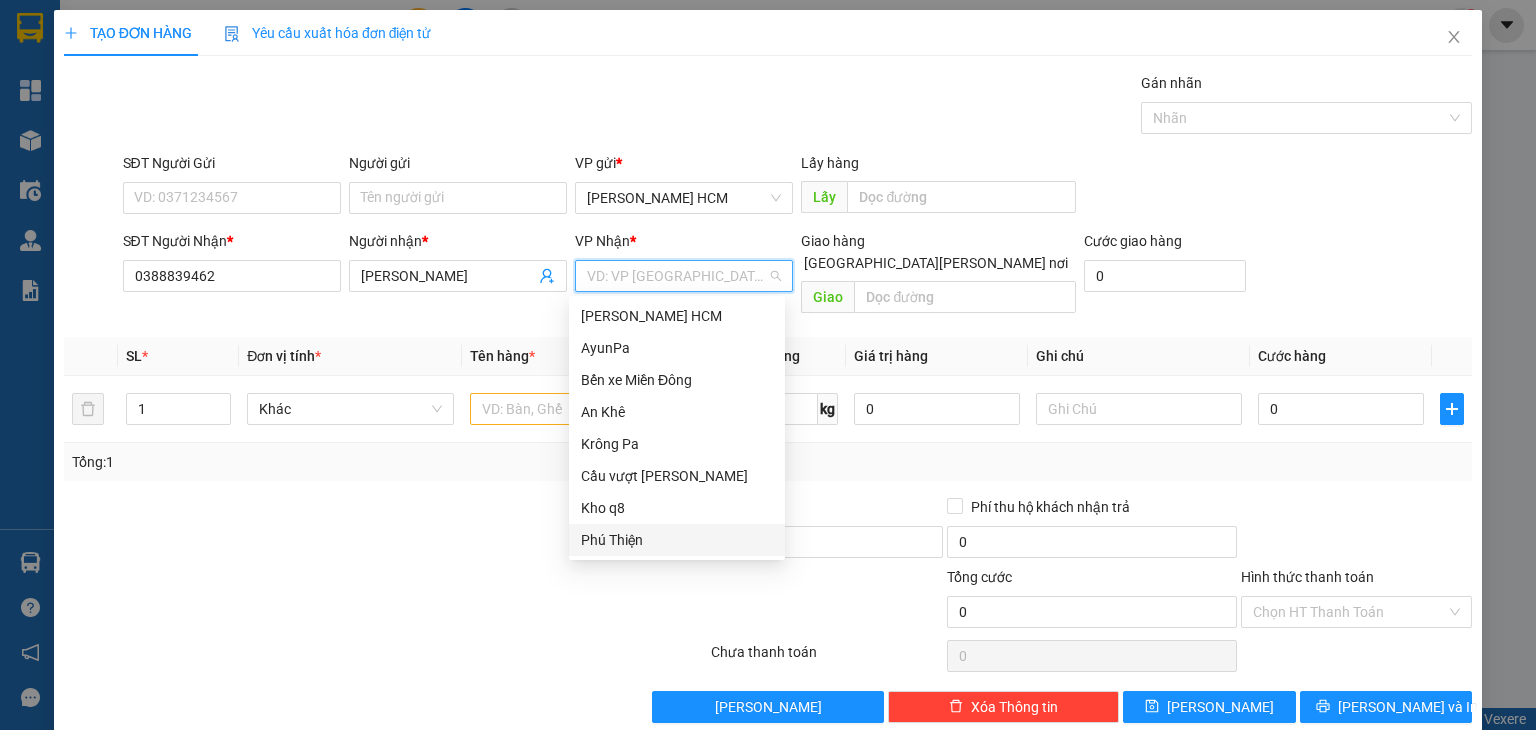 click on "Phú Thiện" at bounding box center (677, 540) 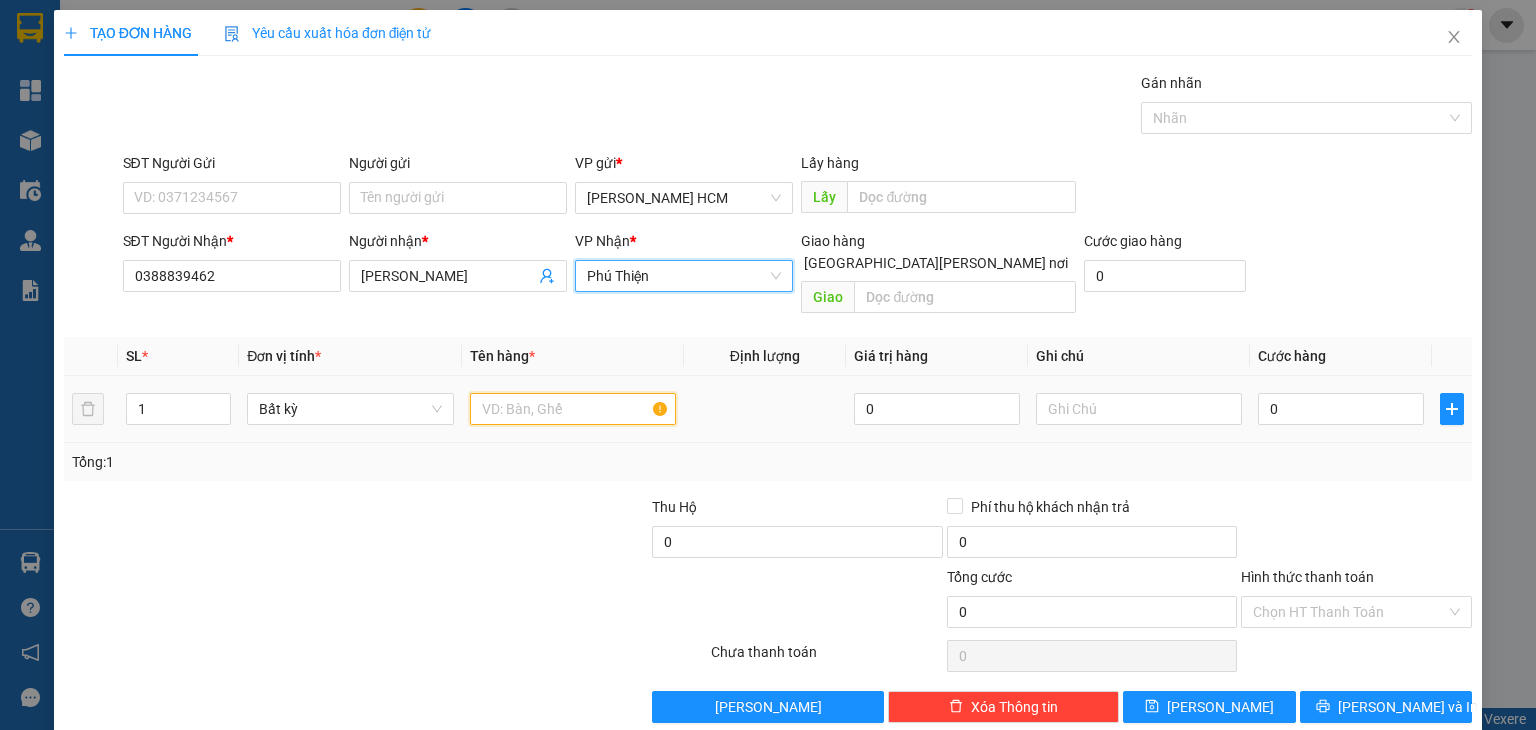 click at bounding box center (573, 409) 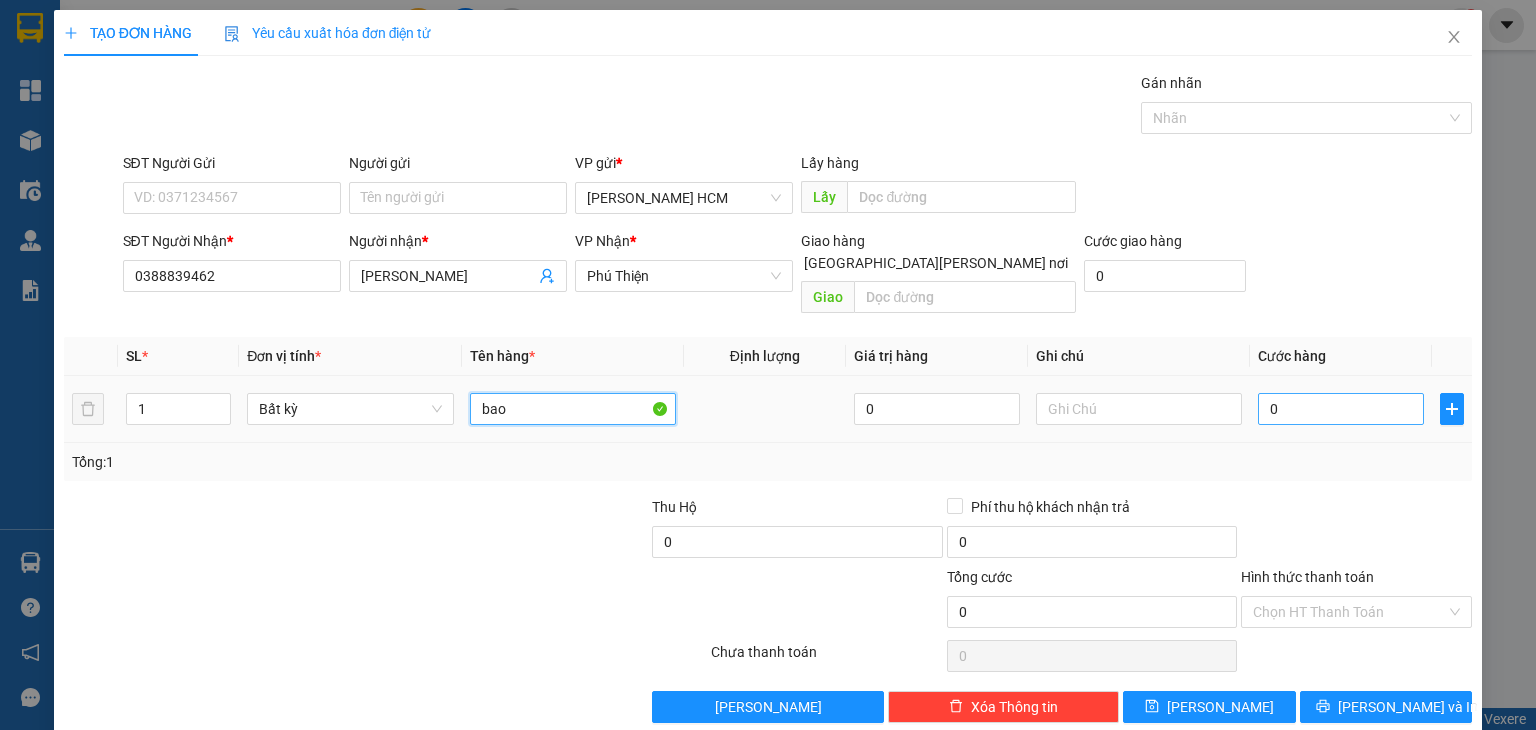 type on "bao" 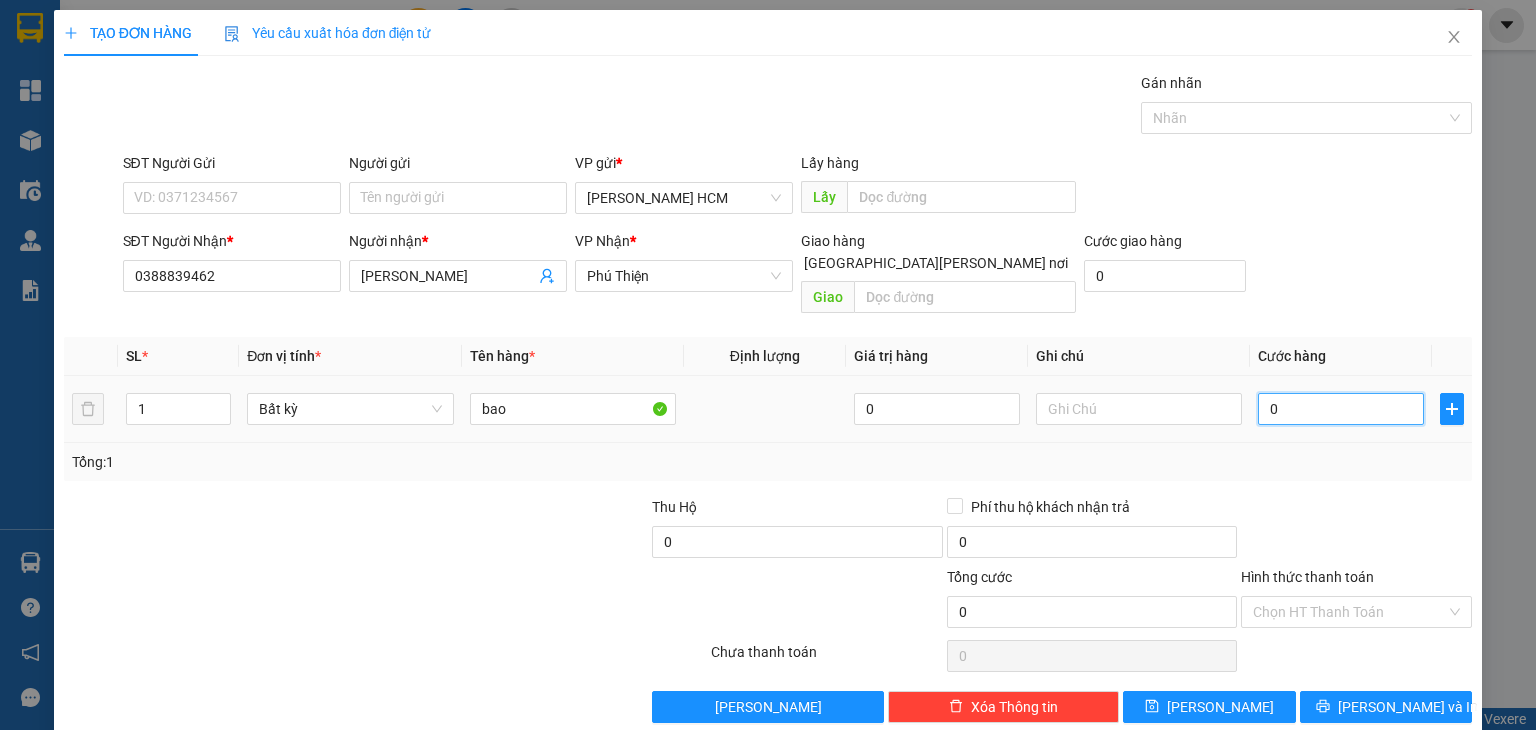 click on "0" at bounding box center (1341, 409) 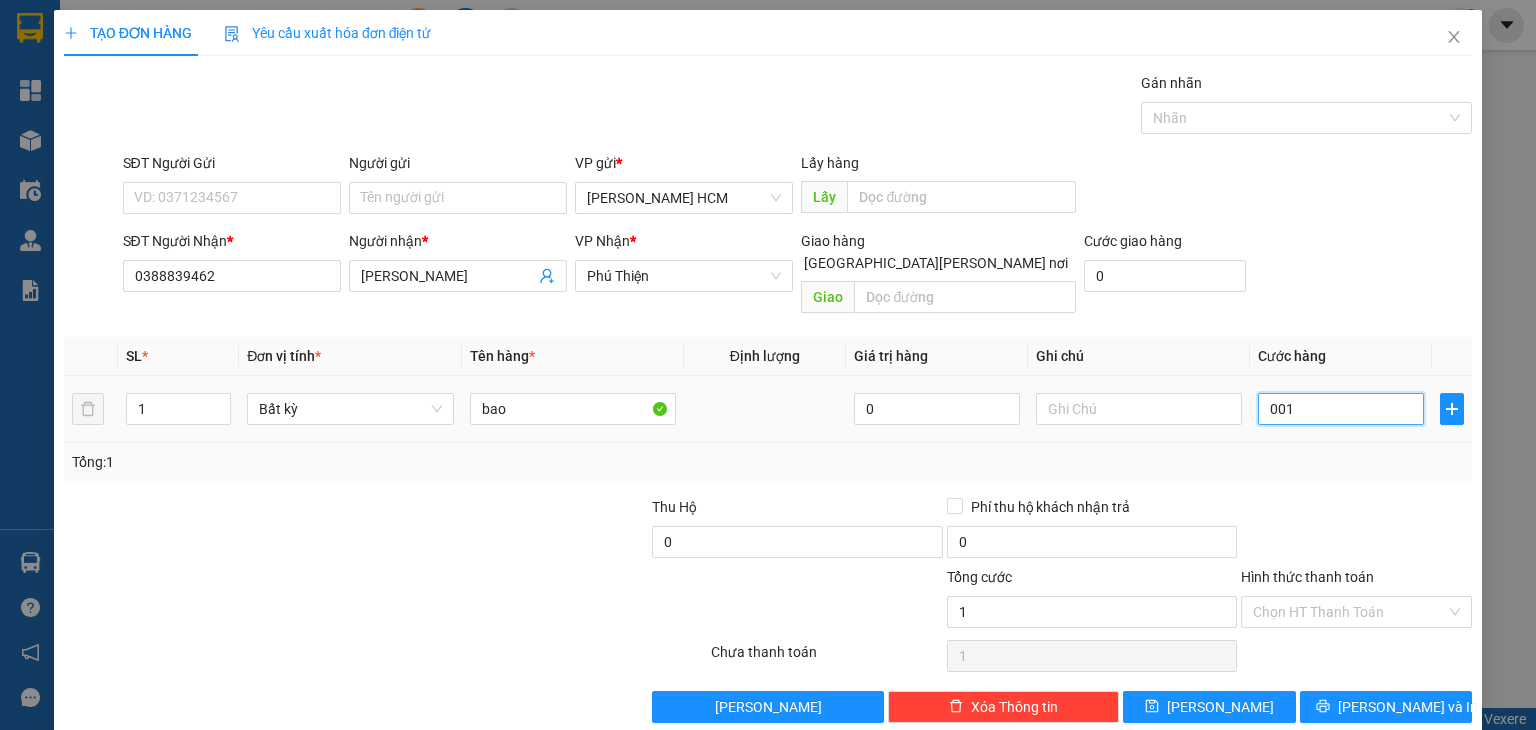 type on "0.014" 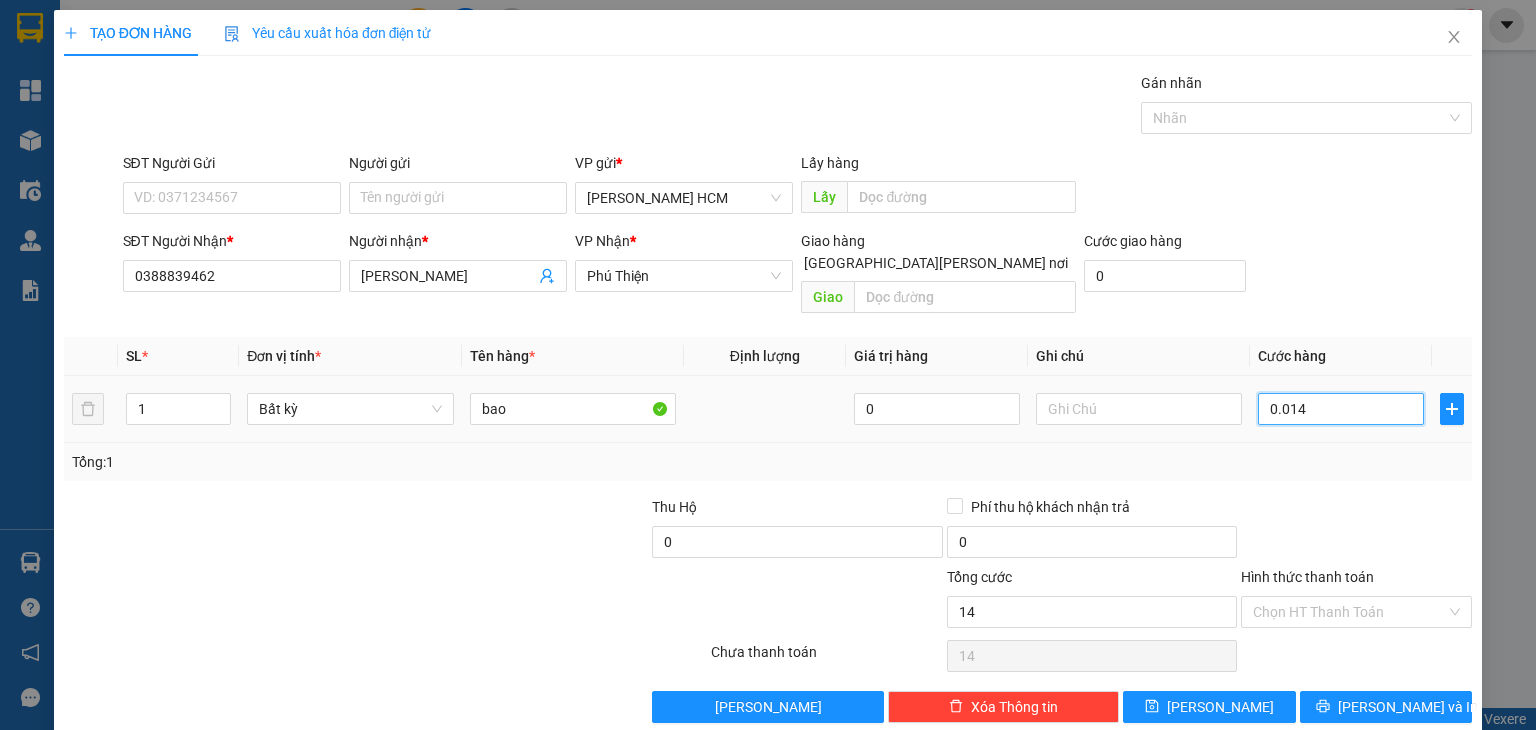 type on "00.140" 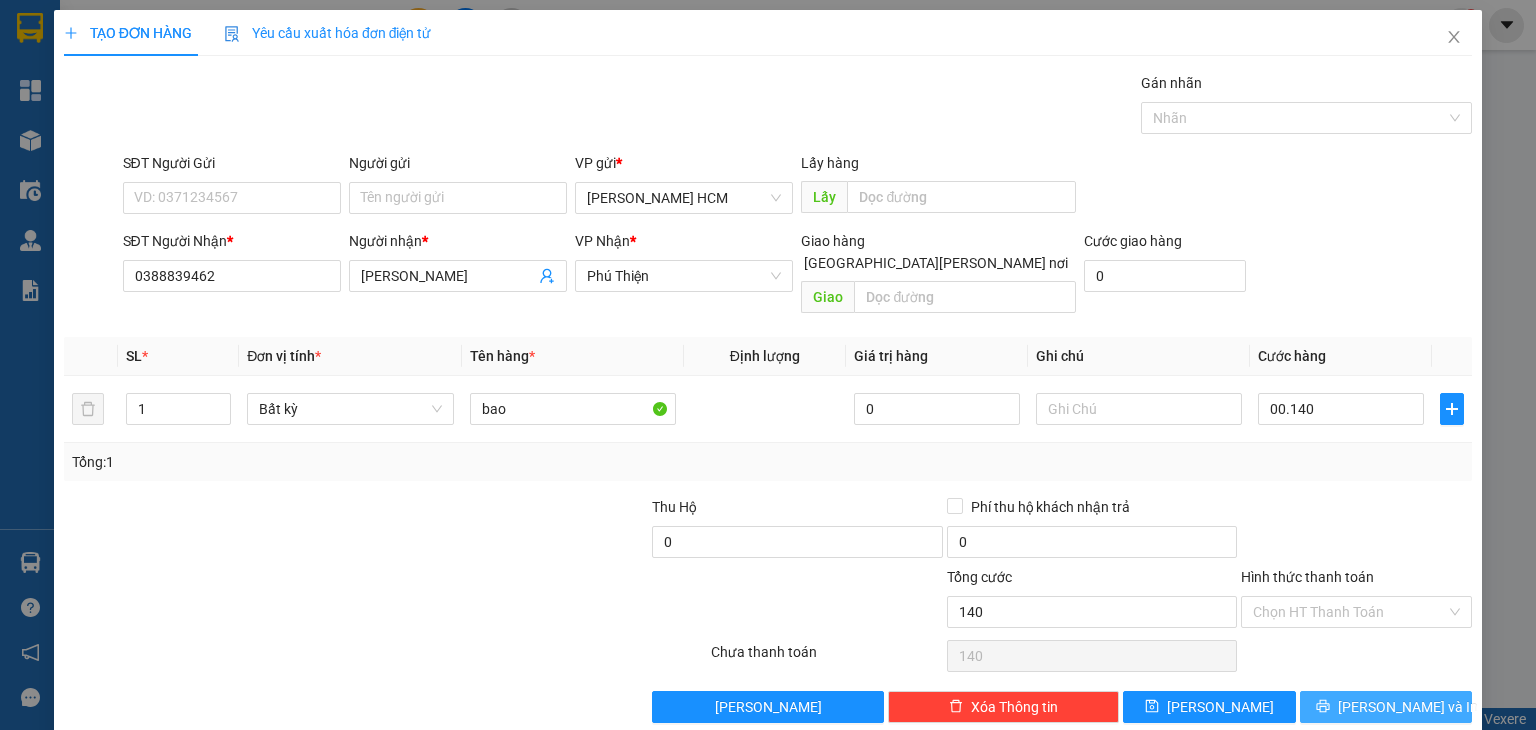 type on "140.000" 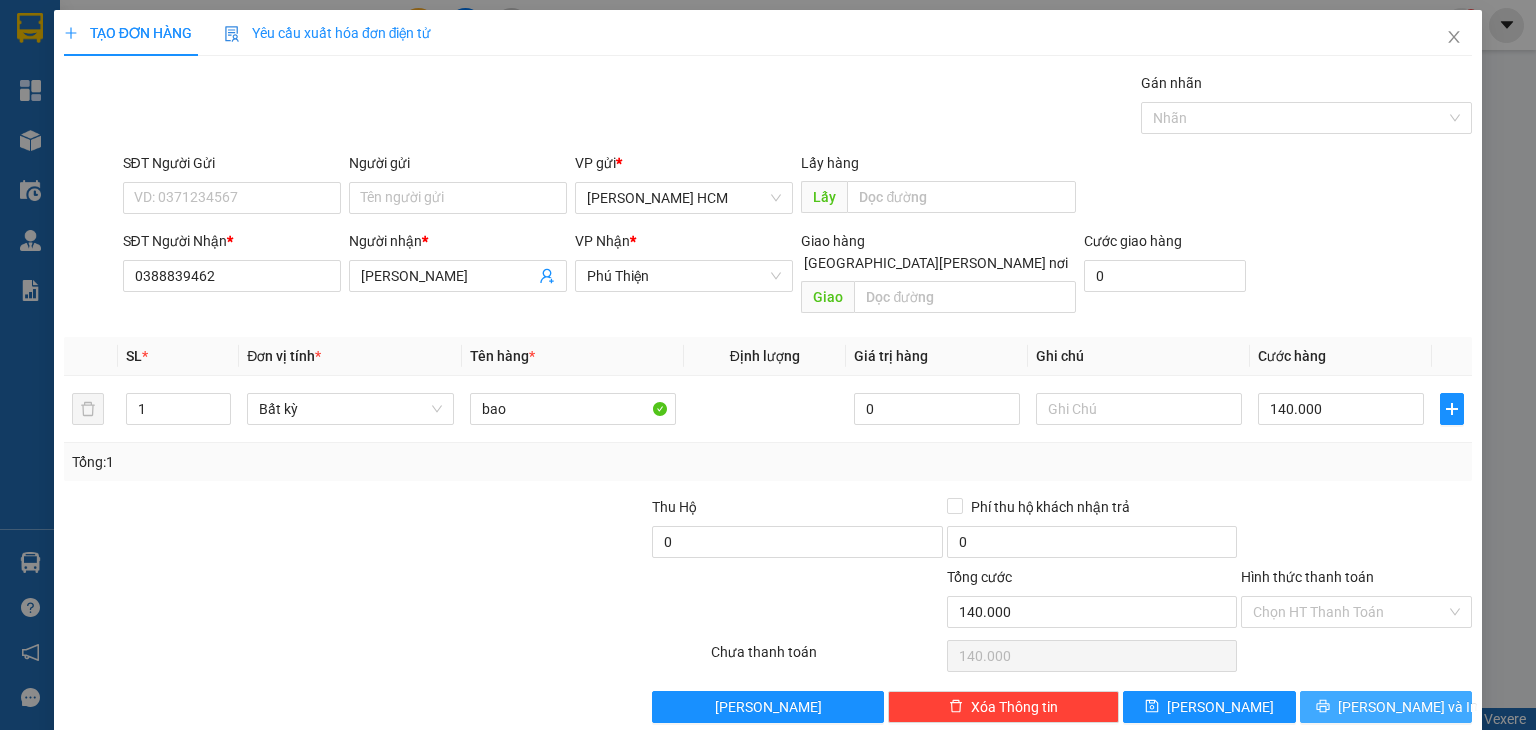 click on "[PERSON_NAME] và In" at bounding box center (1386, 707) 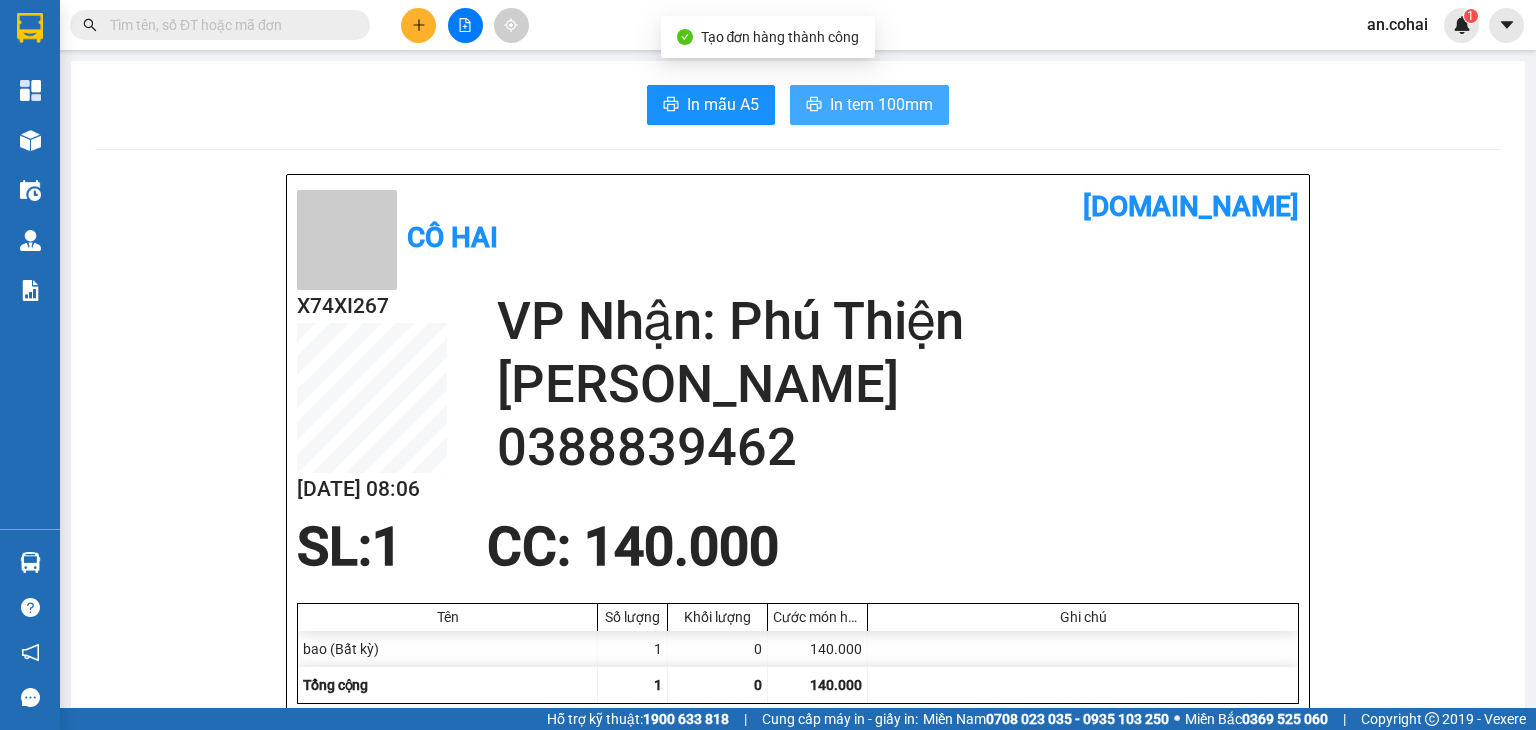 click on "In tem 100mm" at bounding box center [881, 104] 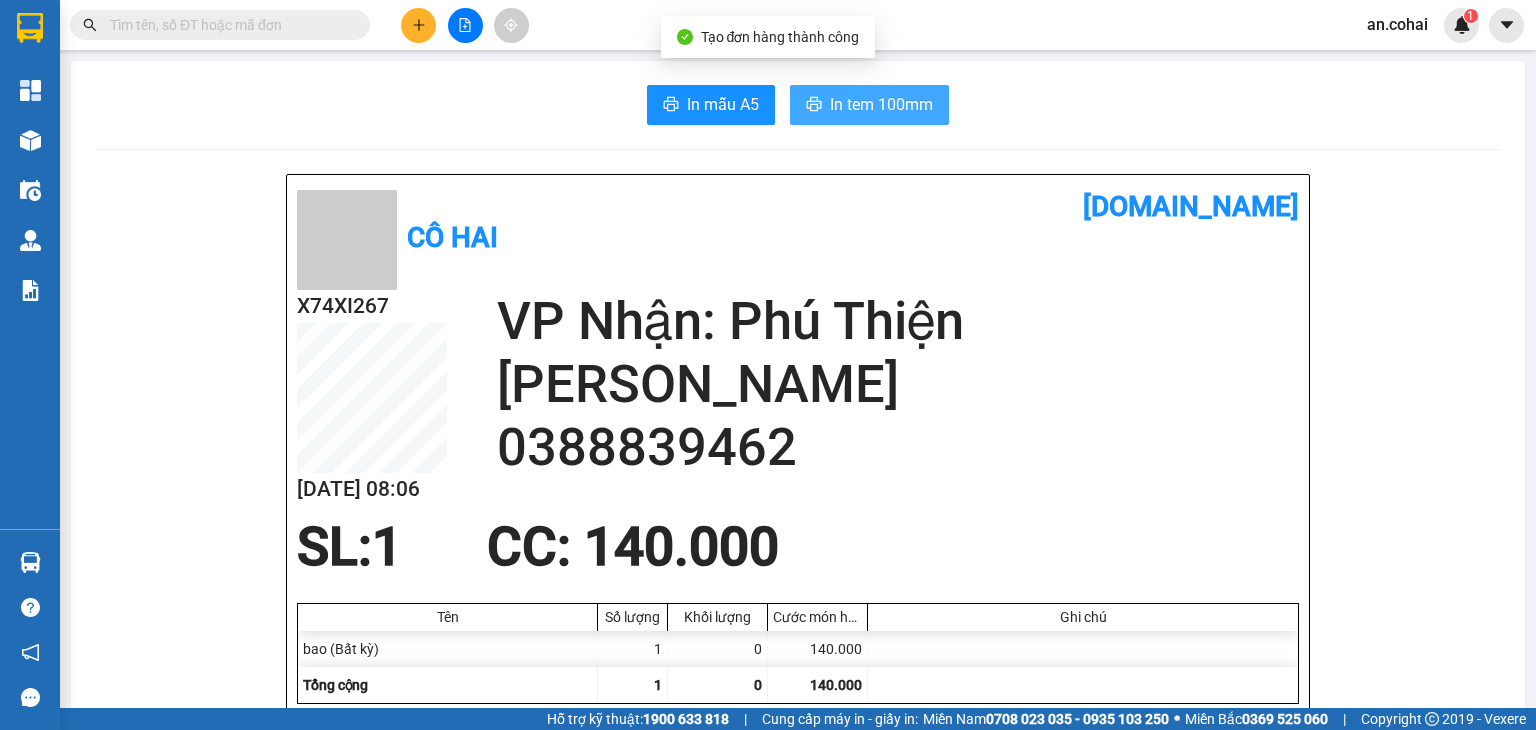 scroll, scrollTop: 0, scrollLeft: 0, axis: both 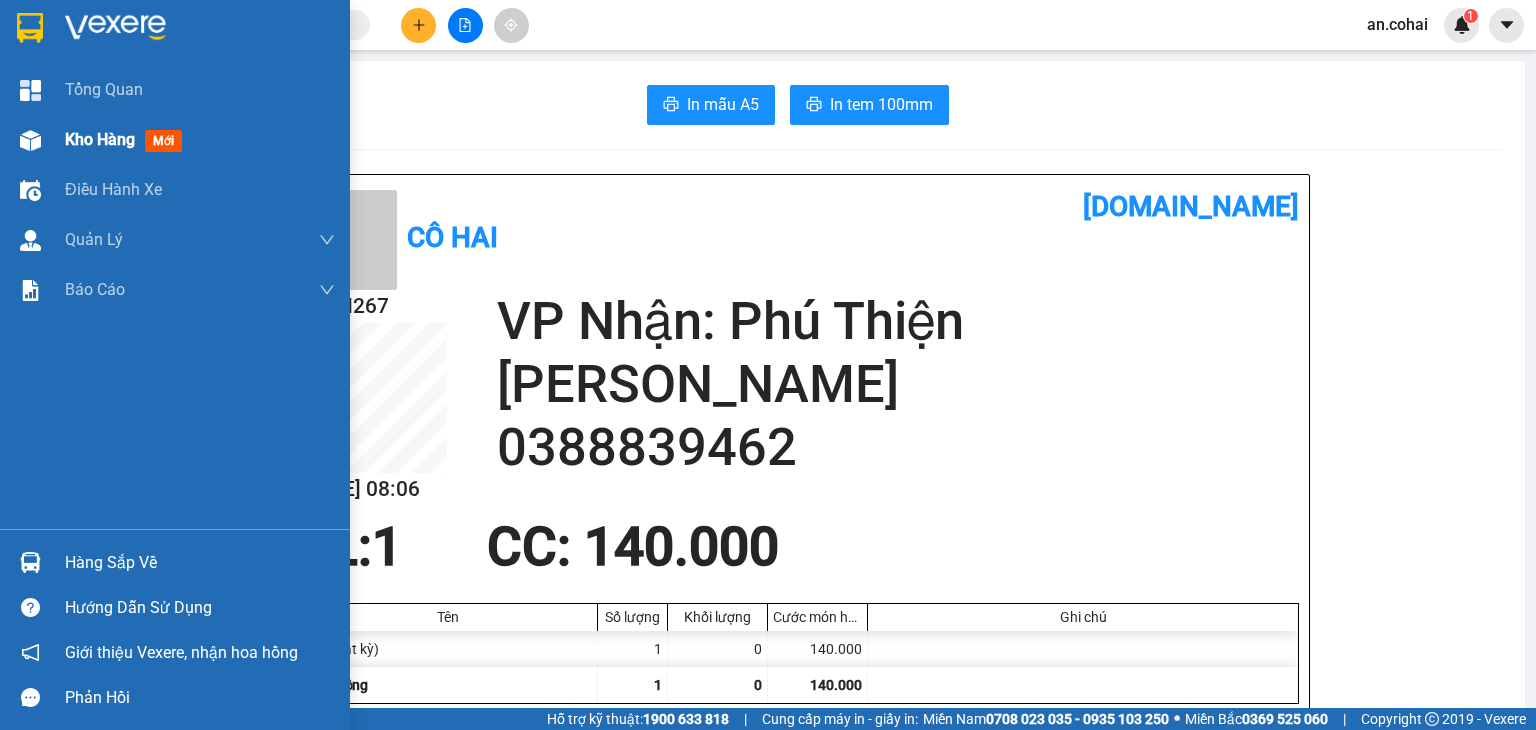 click on "Kho hàng mới" at bounding box center (175, 140) 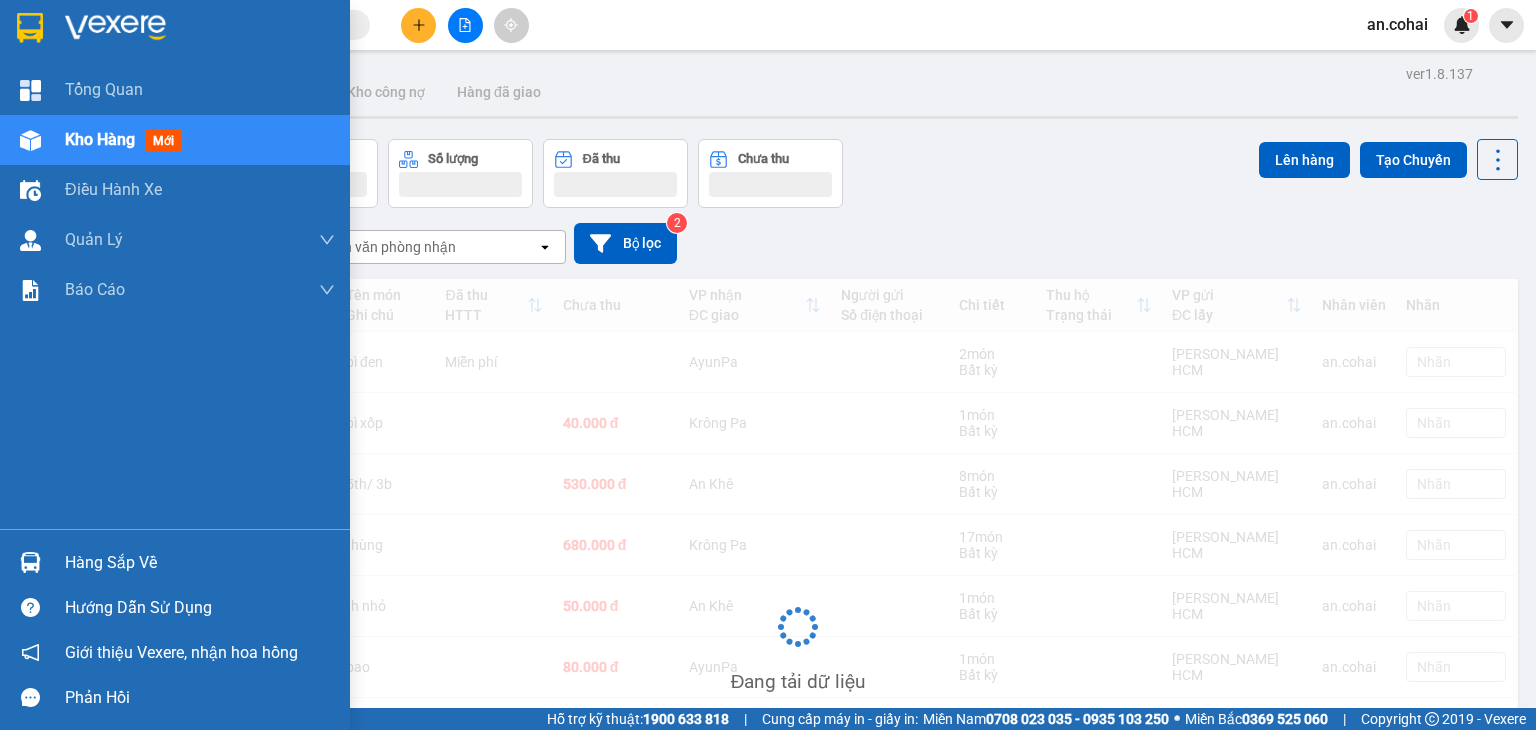 click on "Hàng sắp về" at bounding box center (200, 563) 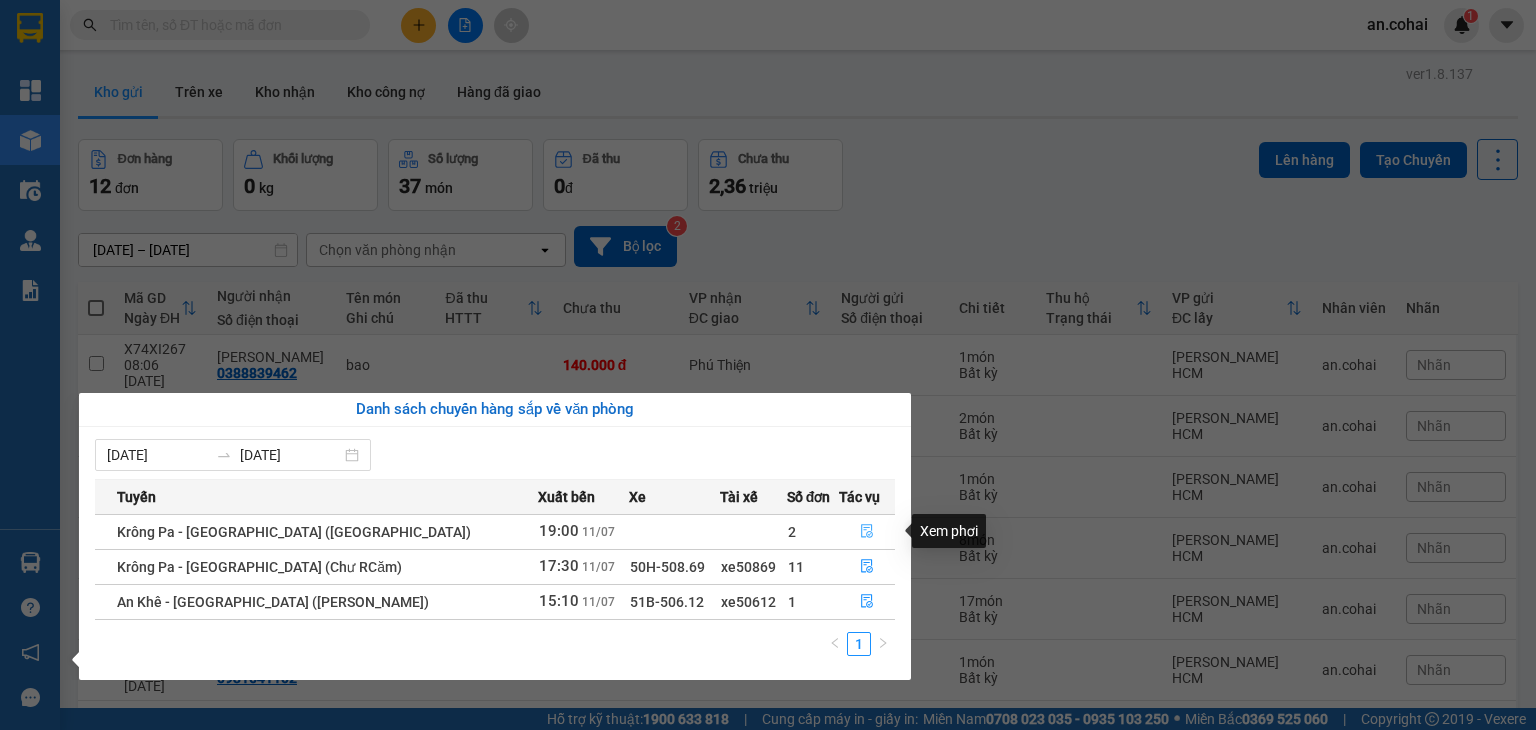 click 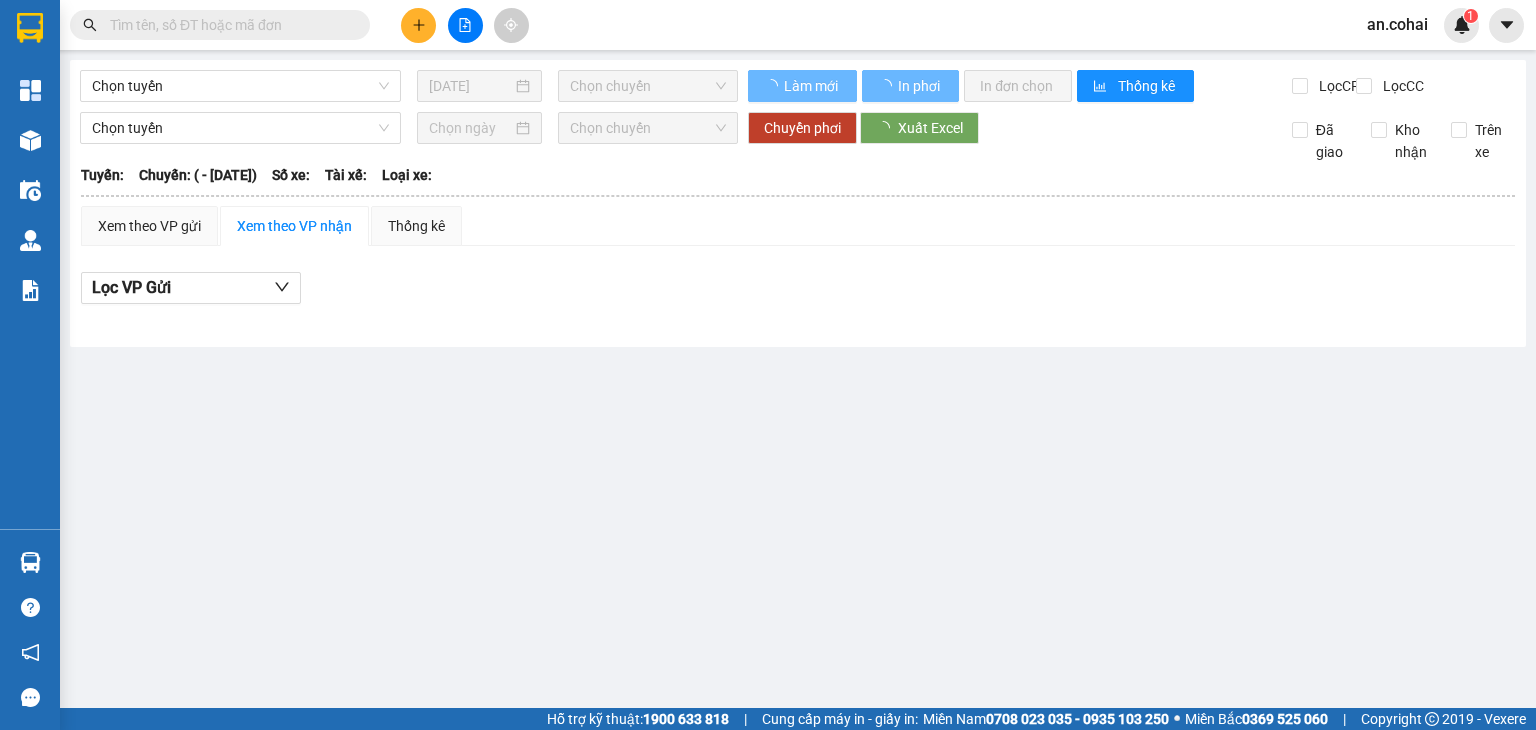 type on "[DATE]" 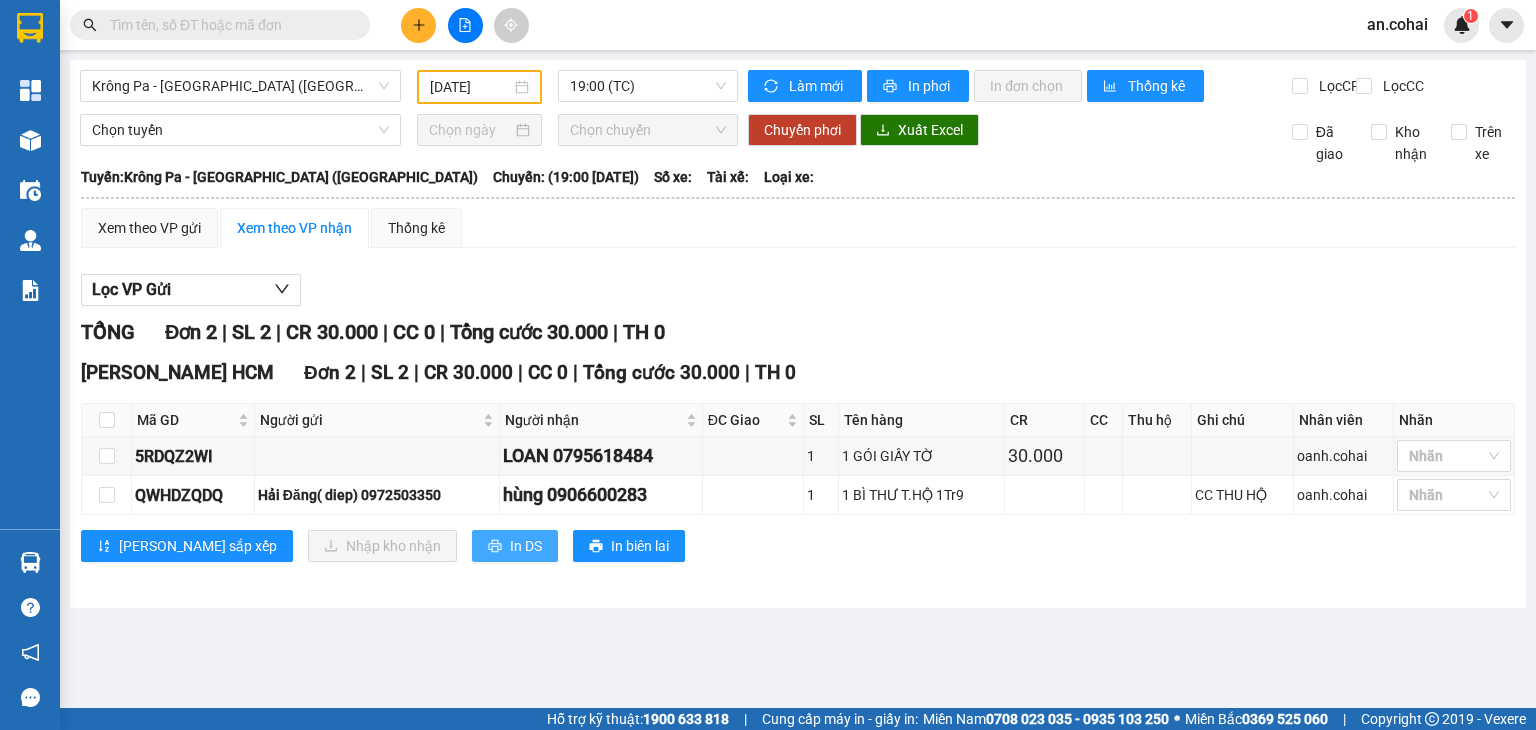 click on "In DS" at bounding box center [526, 546] 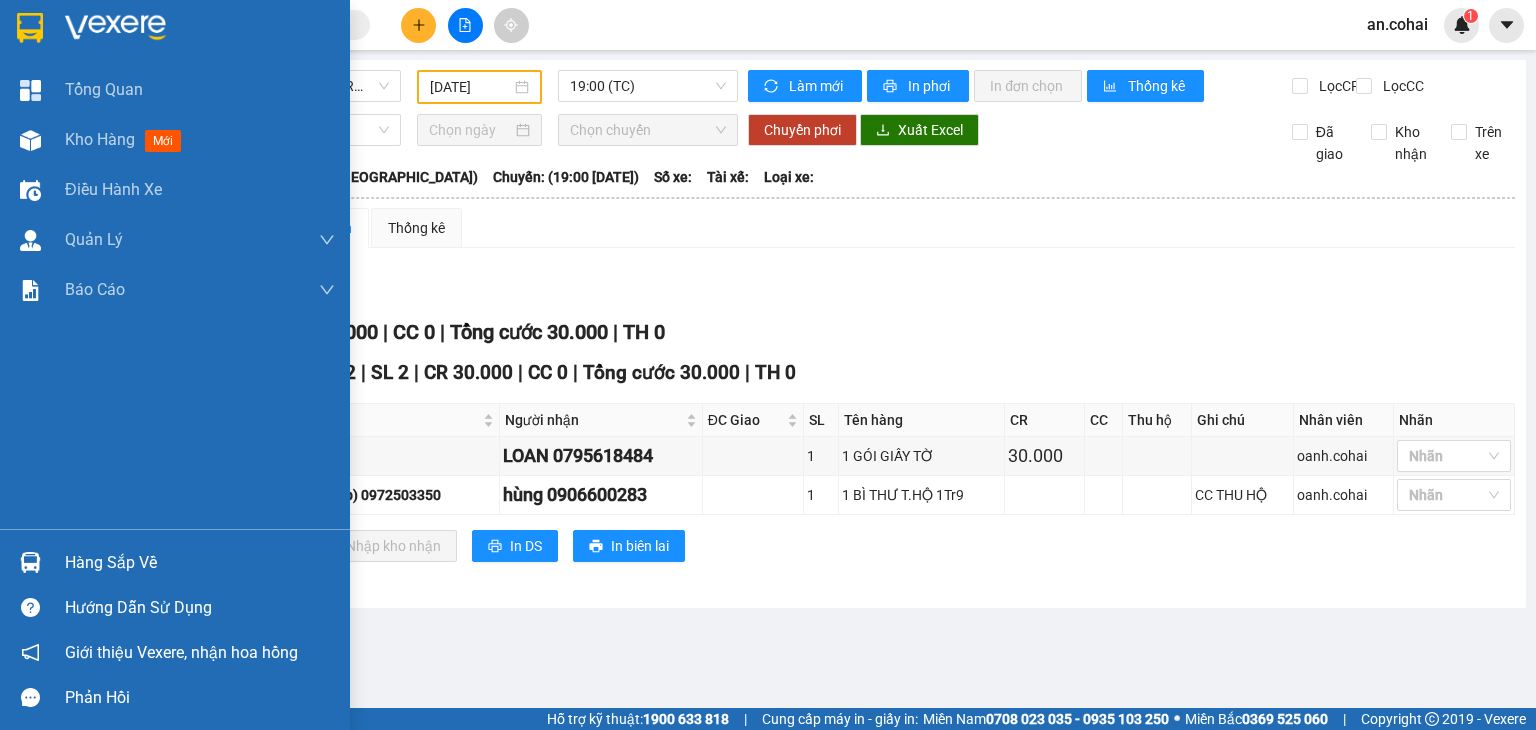 drag, startPoint x: 77, startPoint y: 563, endPoint x: 141, endPoint y: 553, distance: 64.77654 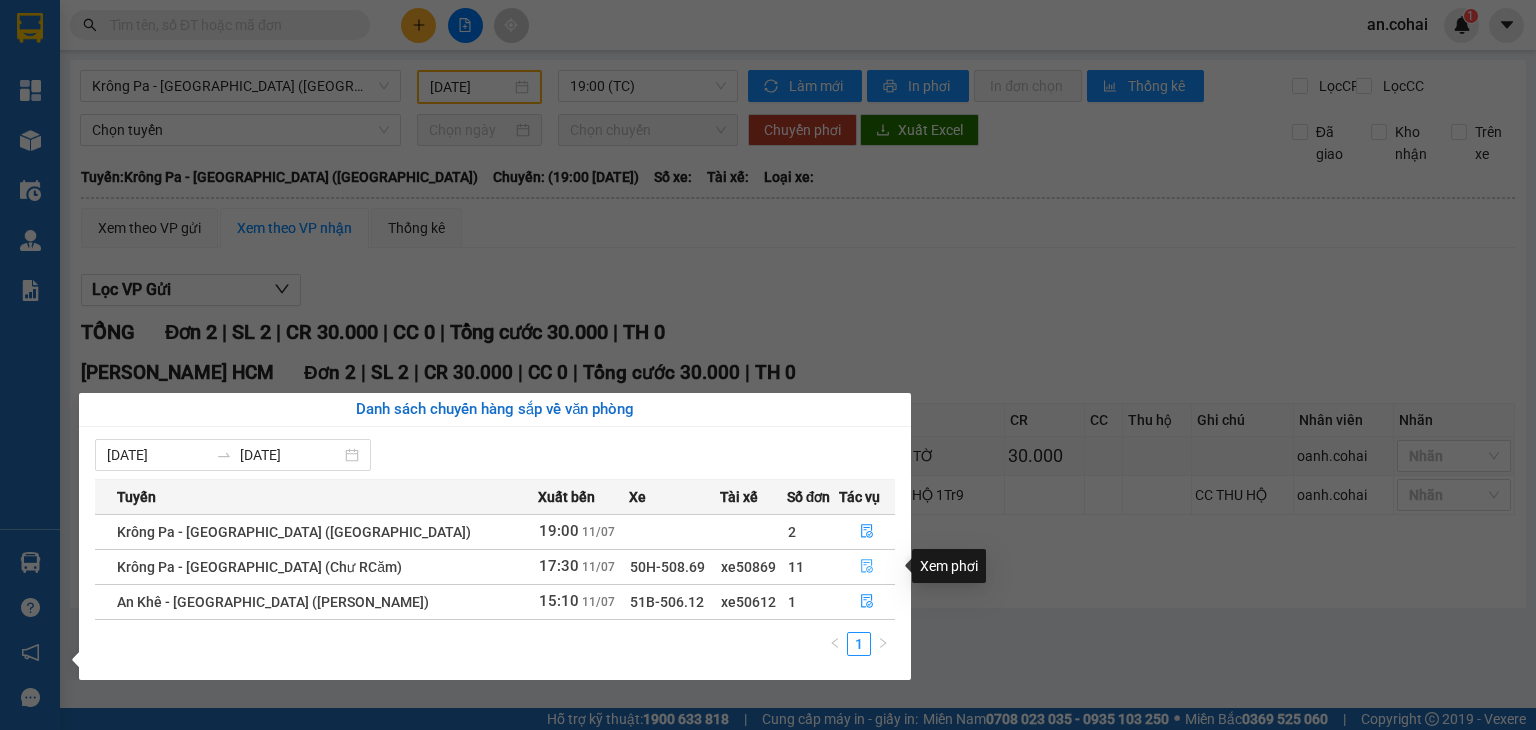 click 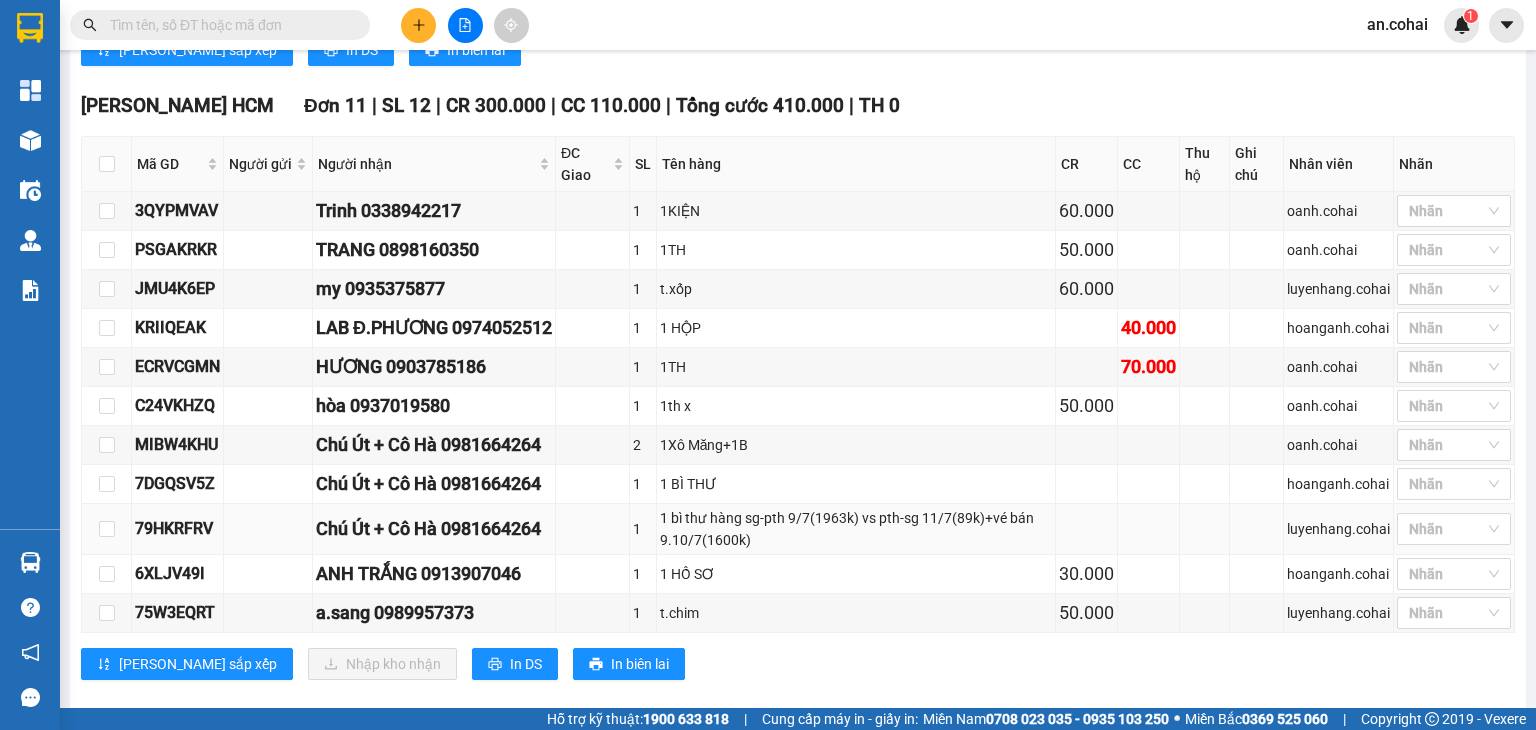 scroll, scrollTop: 719, scrollLeft: 0, axis: vertical 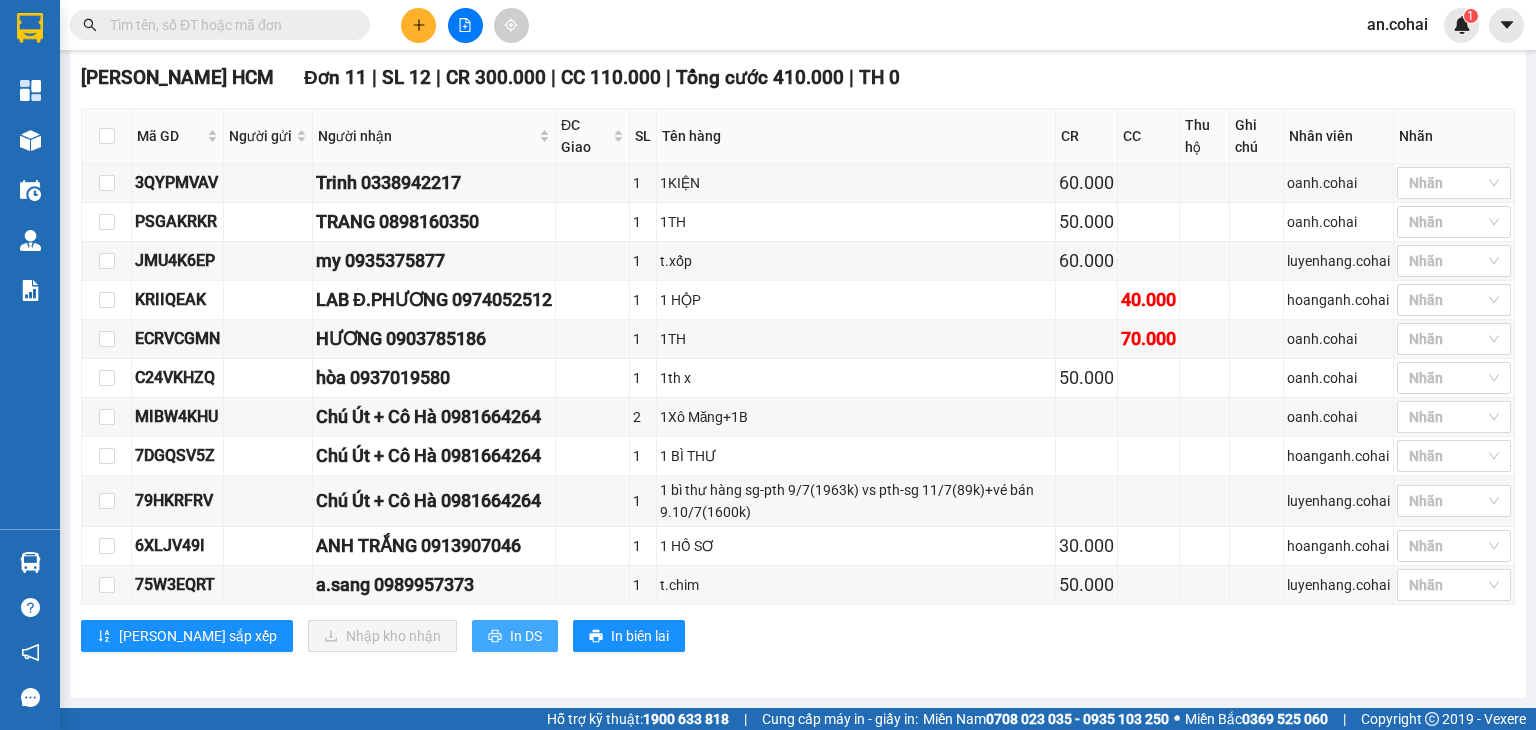click 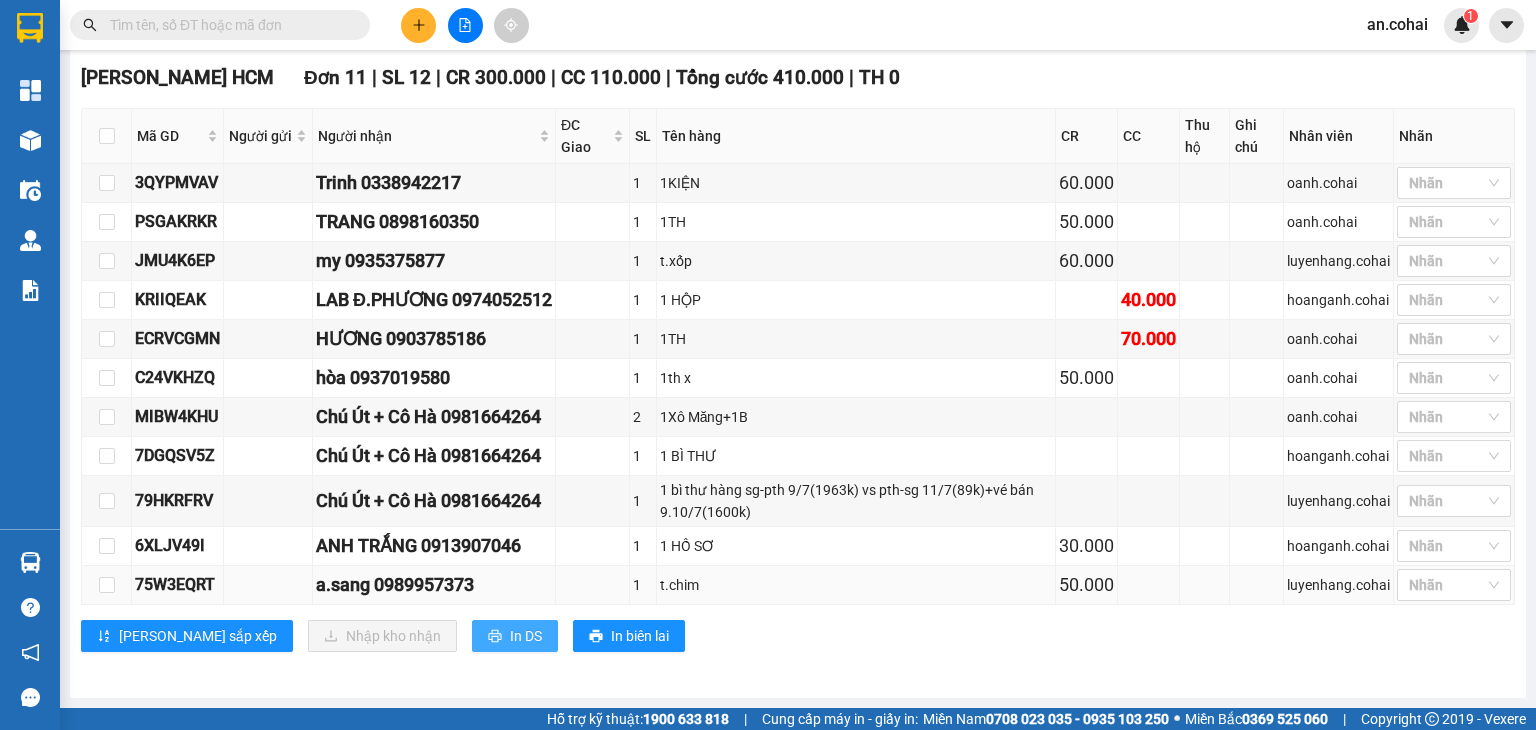scroll, scrollTop: 0, scrollLeft: 0, axis: both 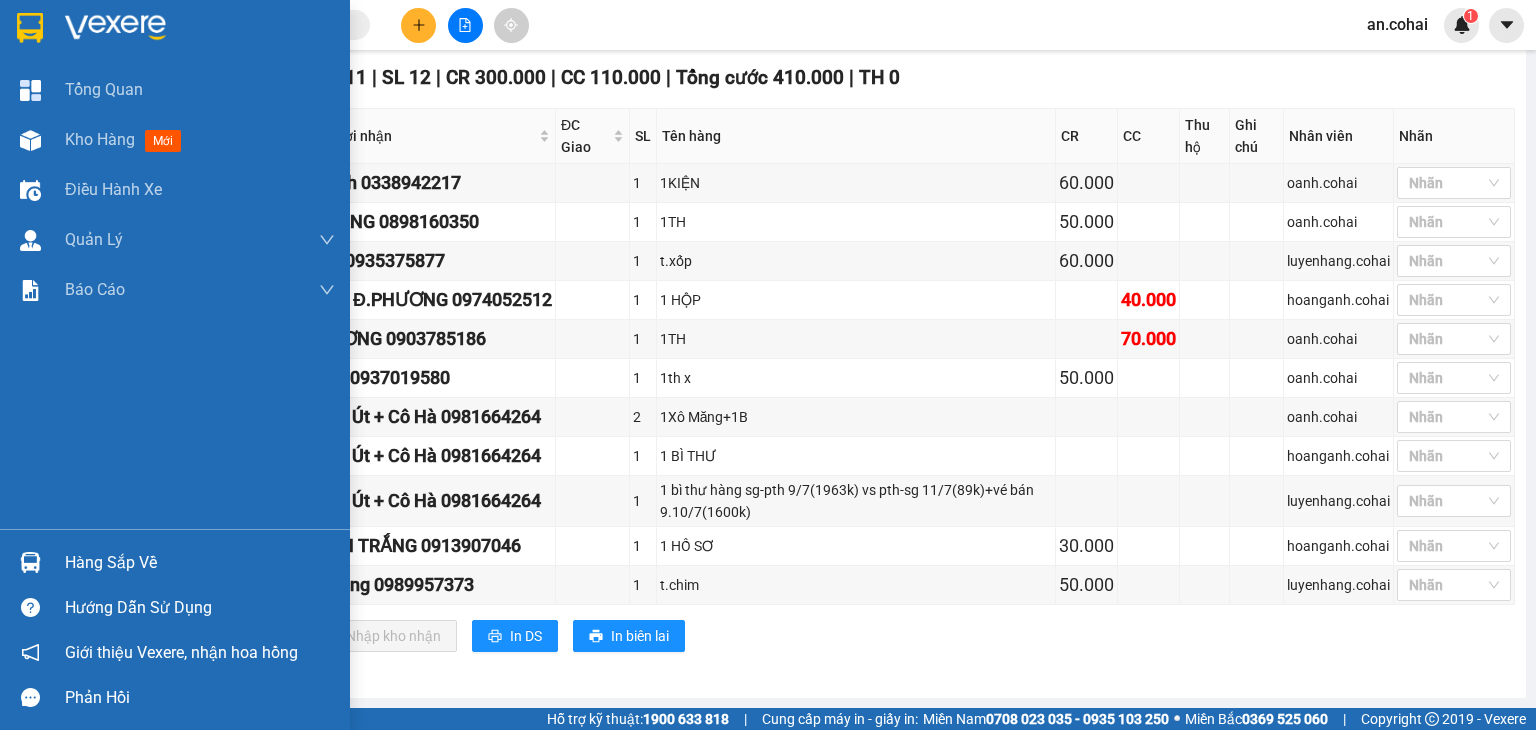 drag, startPoint x: 56, startPoint y: 556, endPoint x: 156, endPoint y: 564, distance: 100.31949 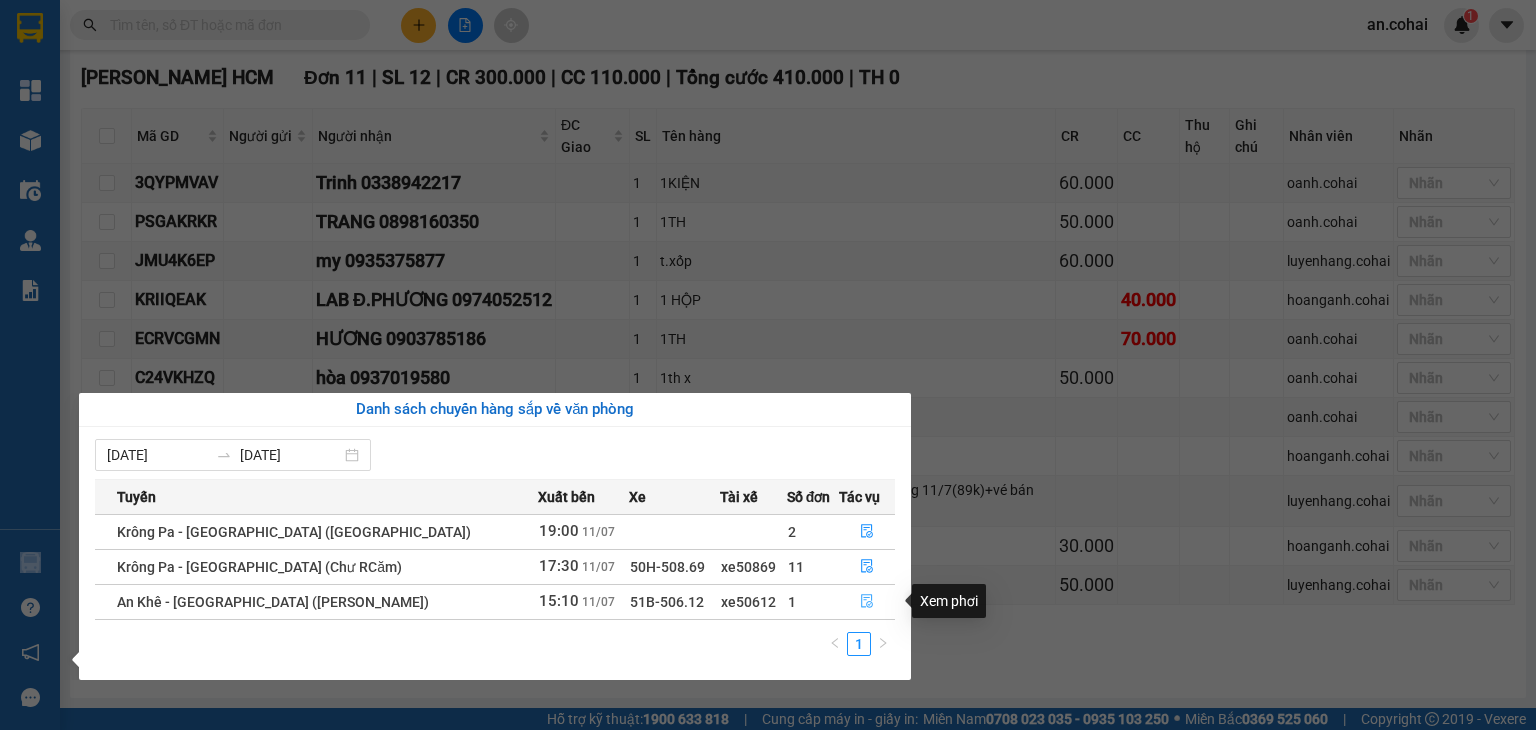 click 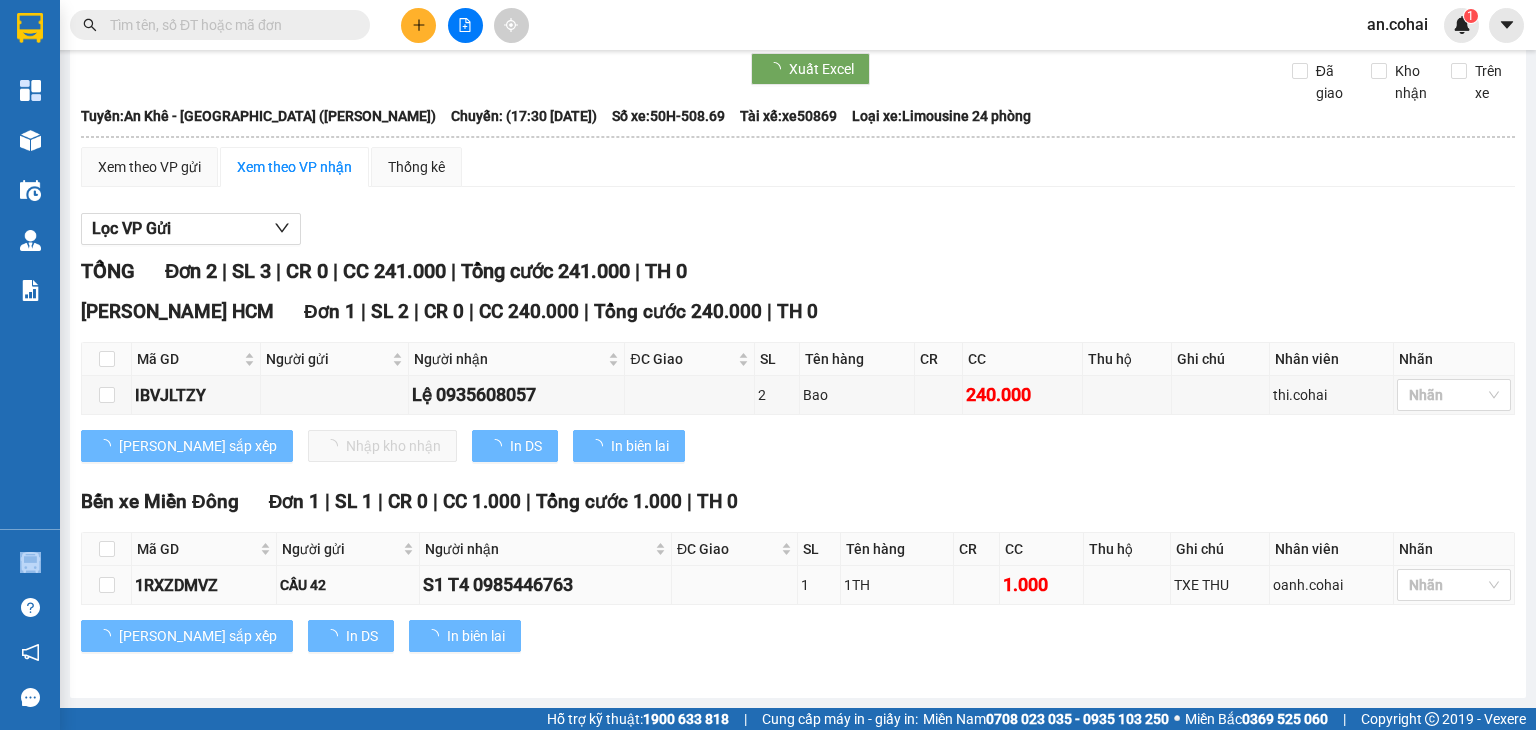 scroll, scrollTop: 73, scrollLeft: 0, axis: vertical 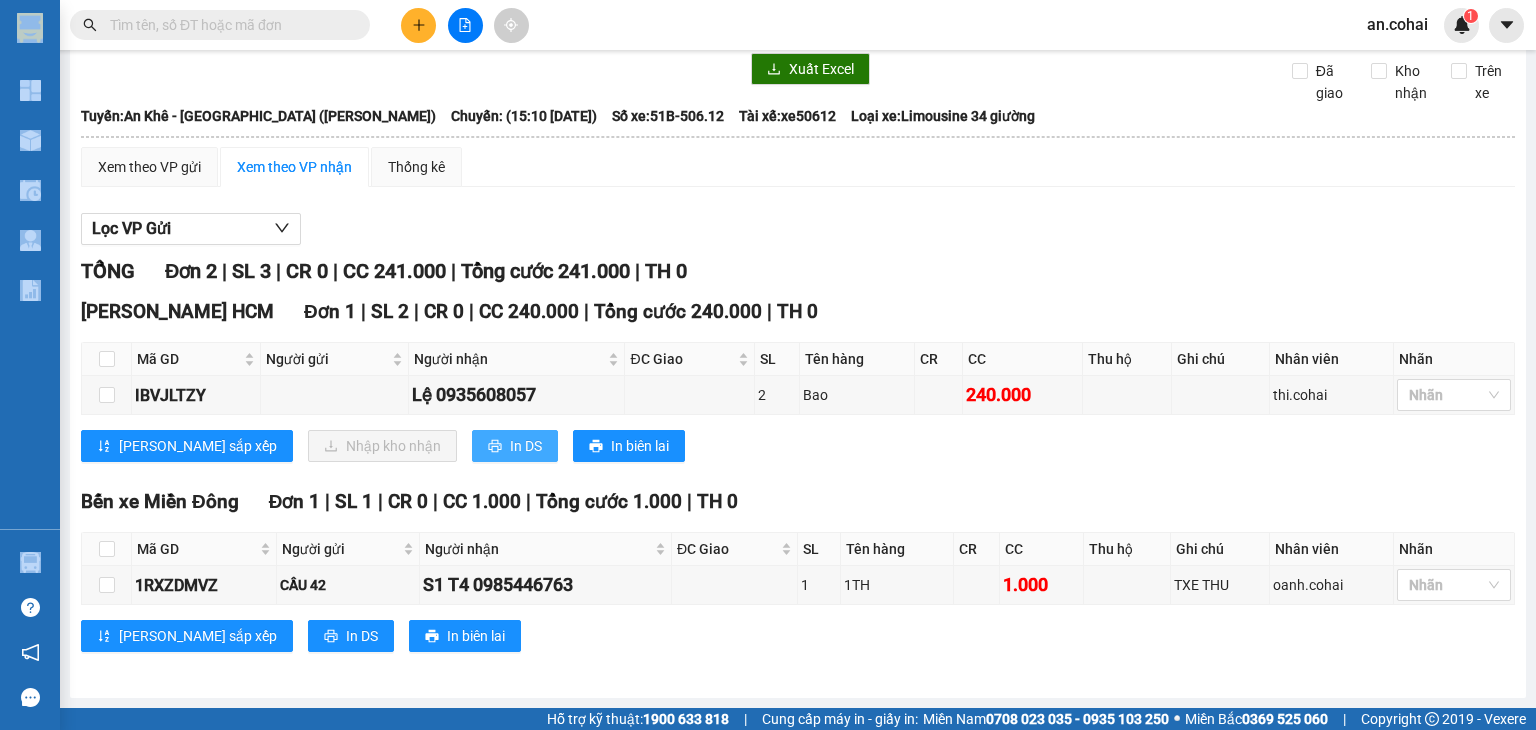 click on "In DS" at bounding box center [526, 446] 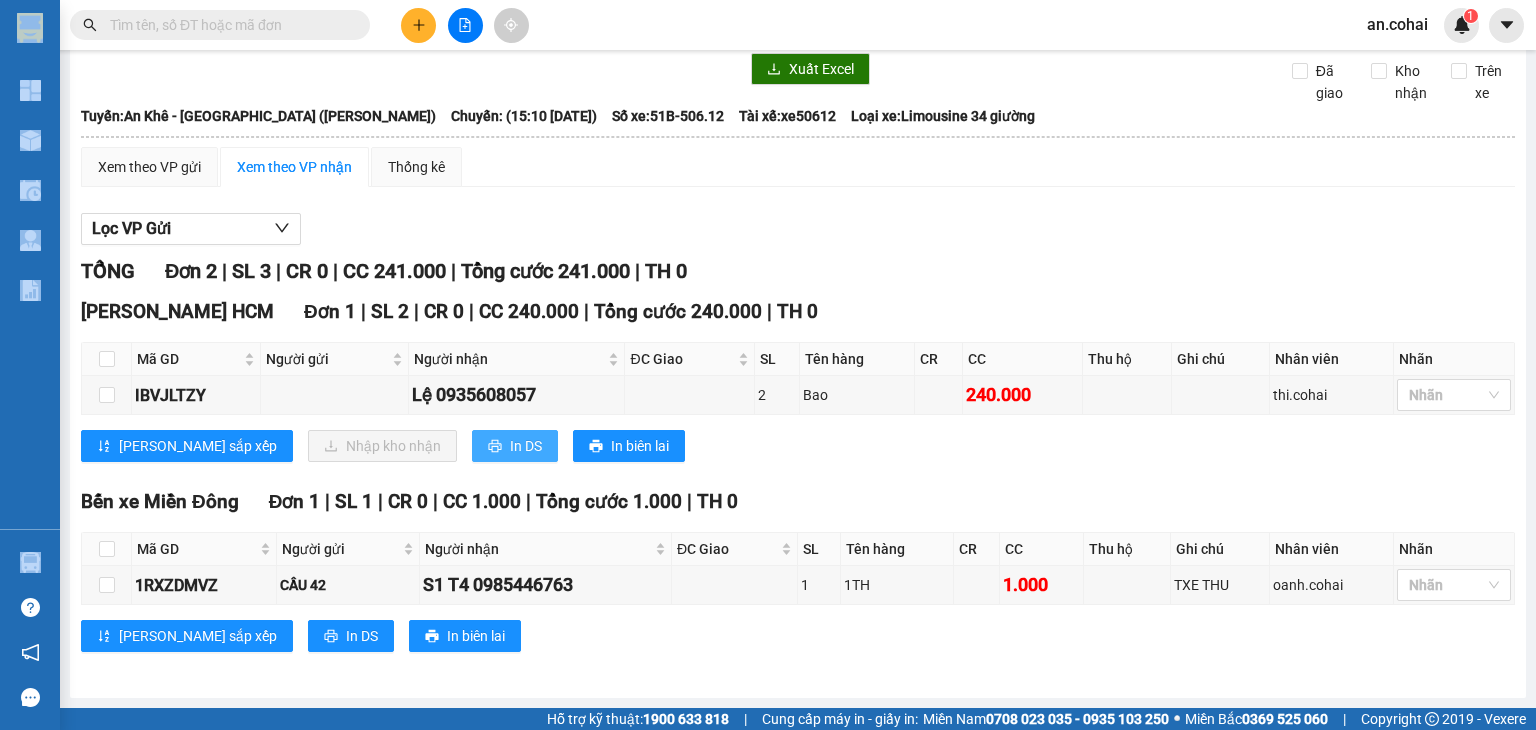scroll, scrollTop: 0, scrollLeft: 0, axis: both 